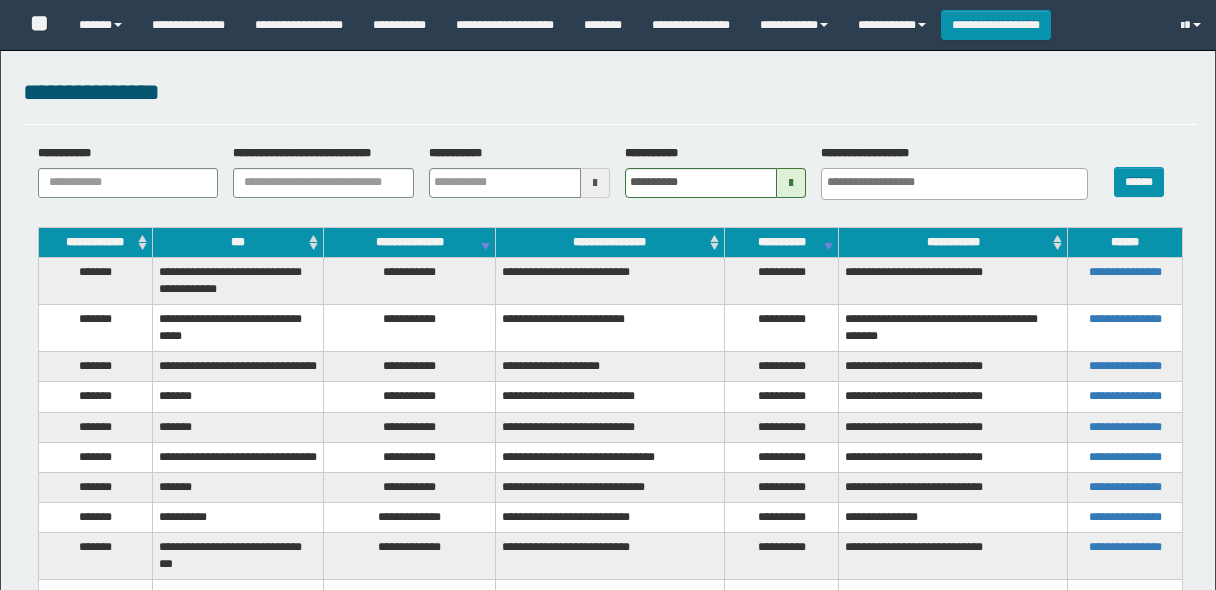 select 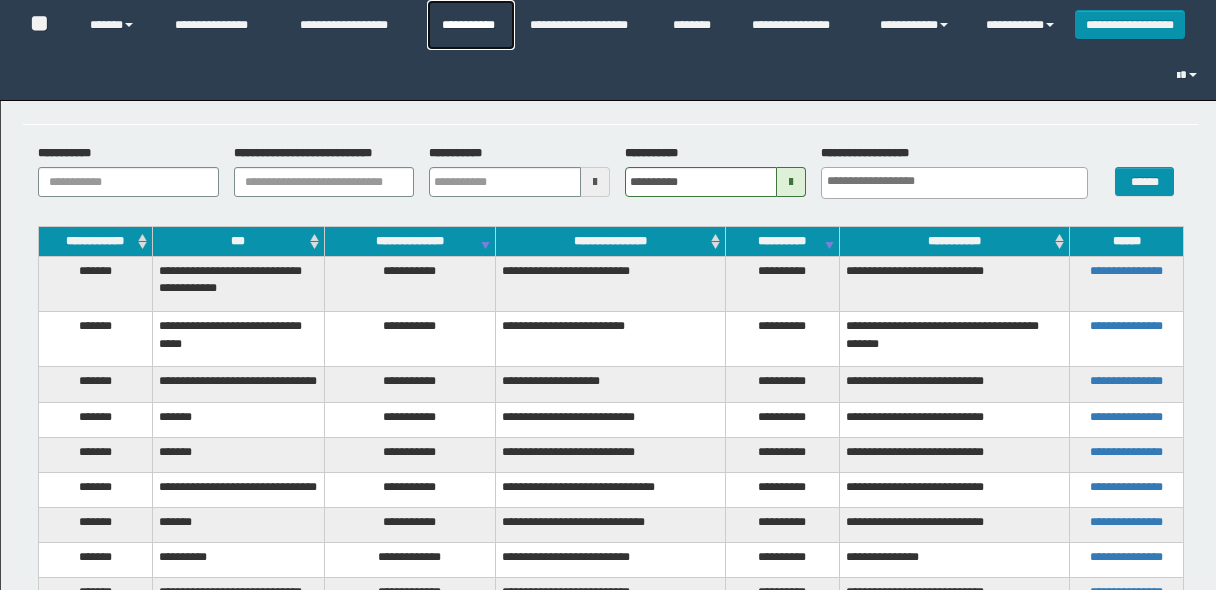 scroll, scrollTop: 0, scrollLeft: 0, axis: both 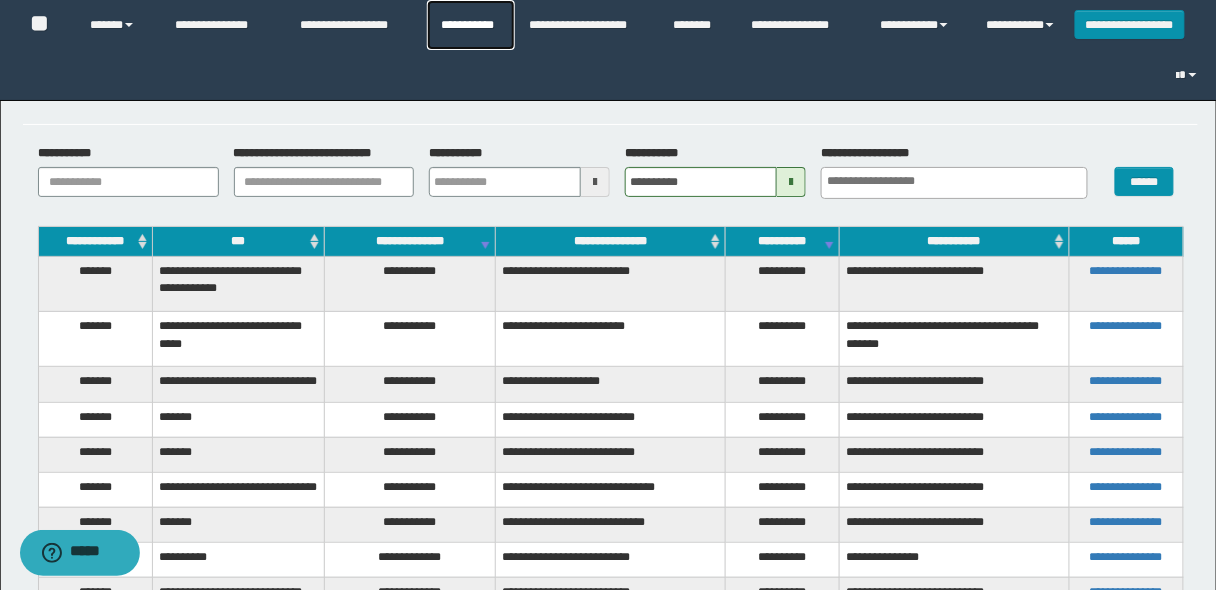 drag, startPoint x: 0, startPoint y: 0, endPoint x: 467, endPoint y: 21, distance: 467.47192 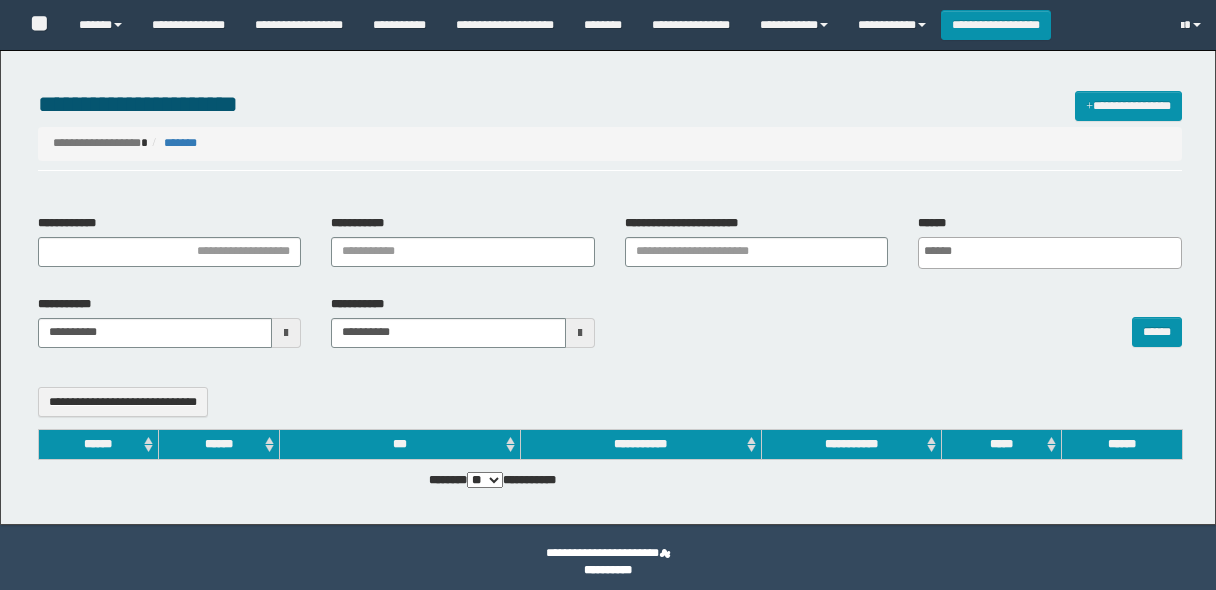select 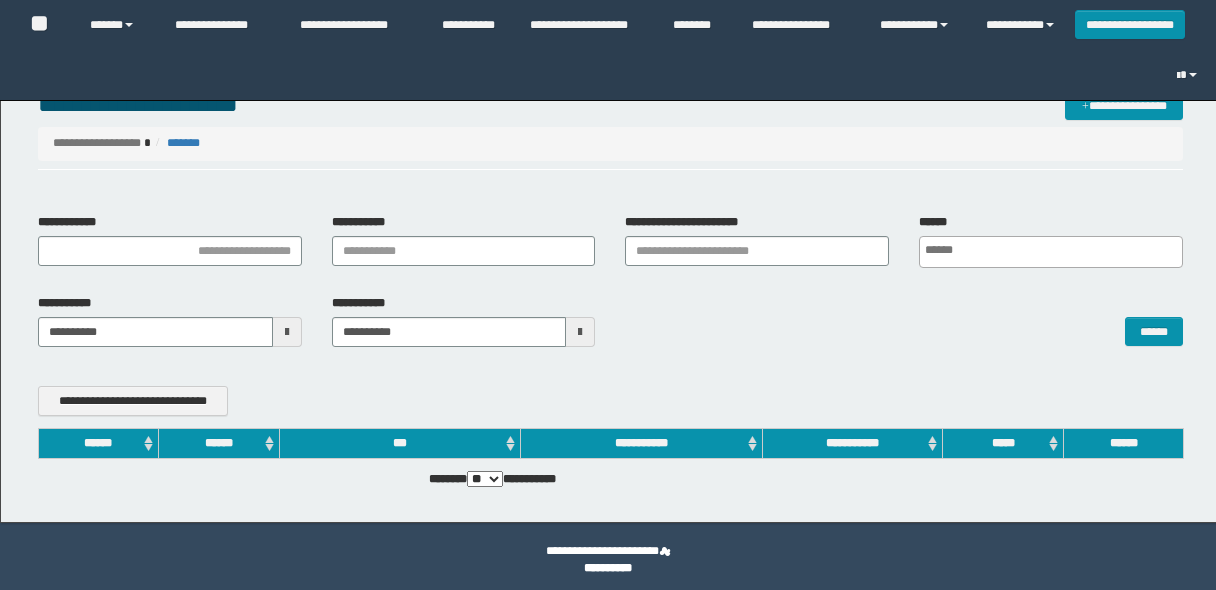 scroll, scrollTop: 0, scrollLeft: 0, axis: both 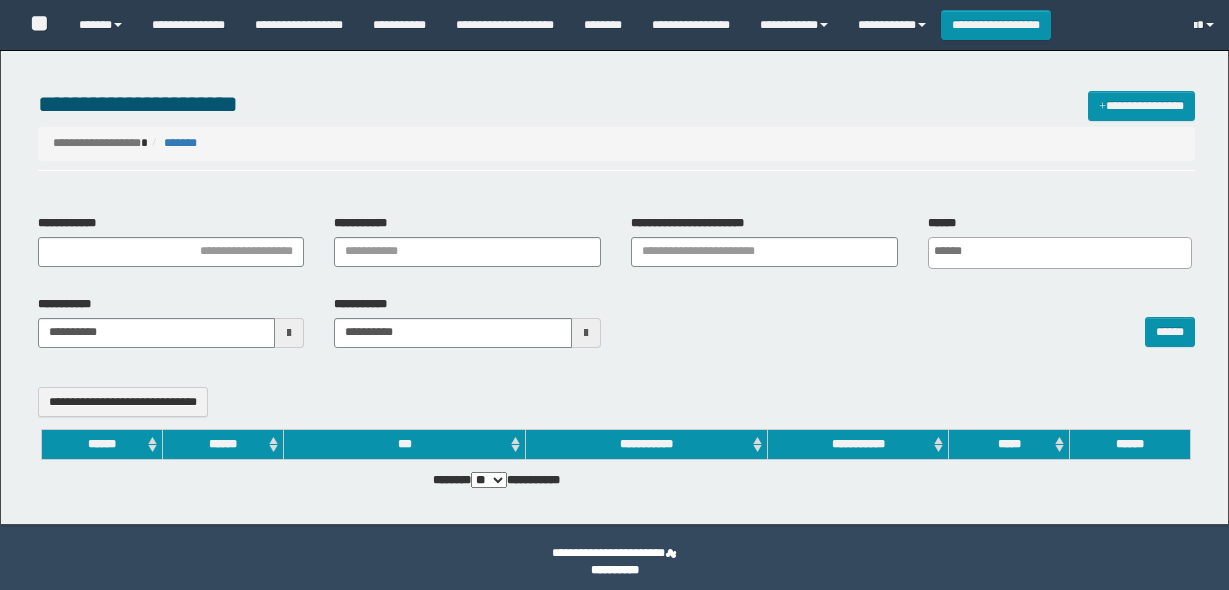 select 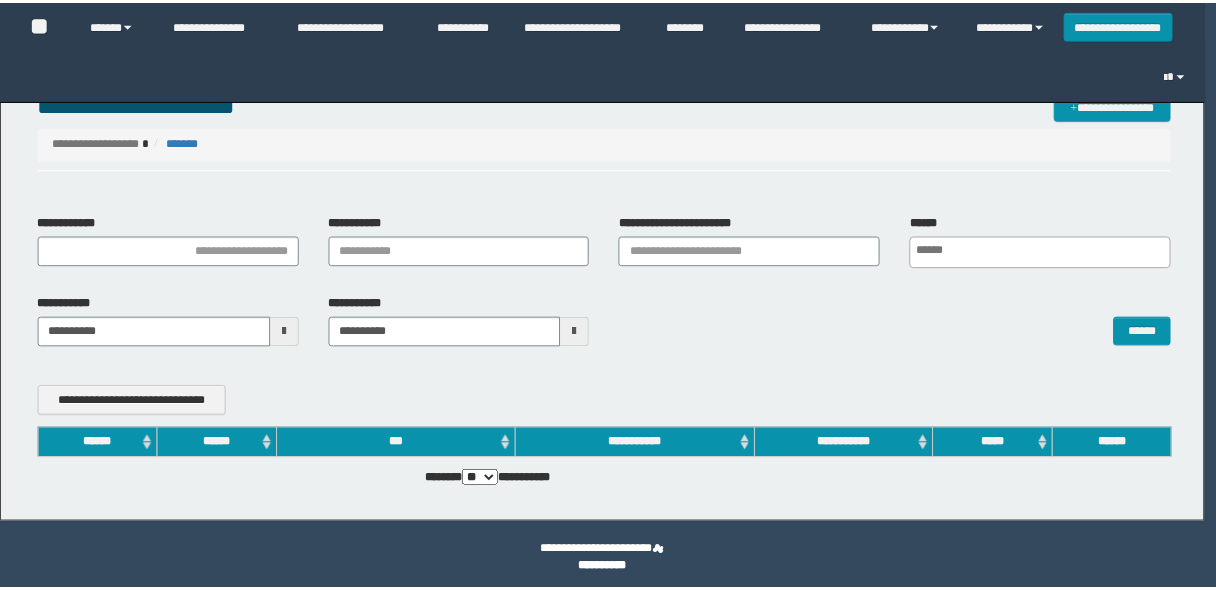 scroll, scrollTop: 0, scrollLeft: 0, axis: both 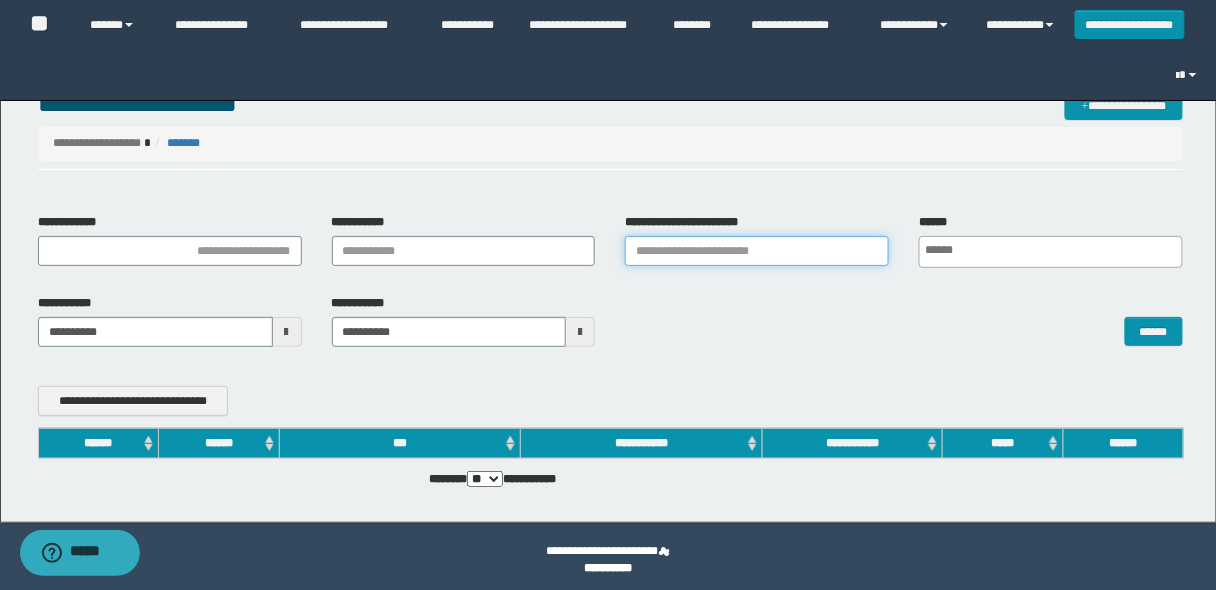 click on "**********" at bounding box center [757, 251] 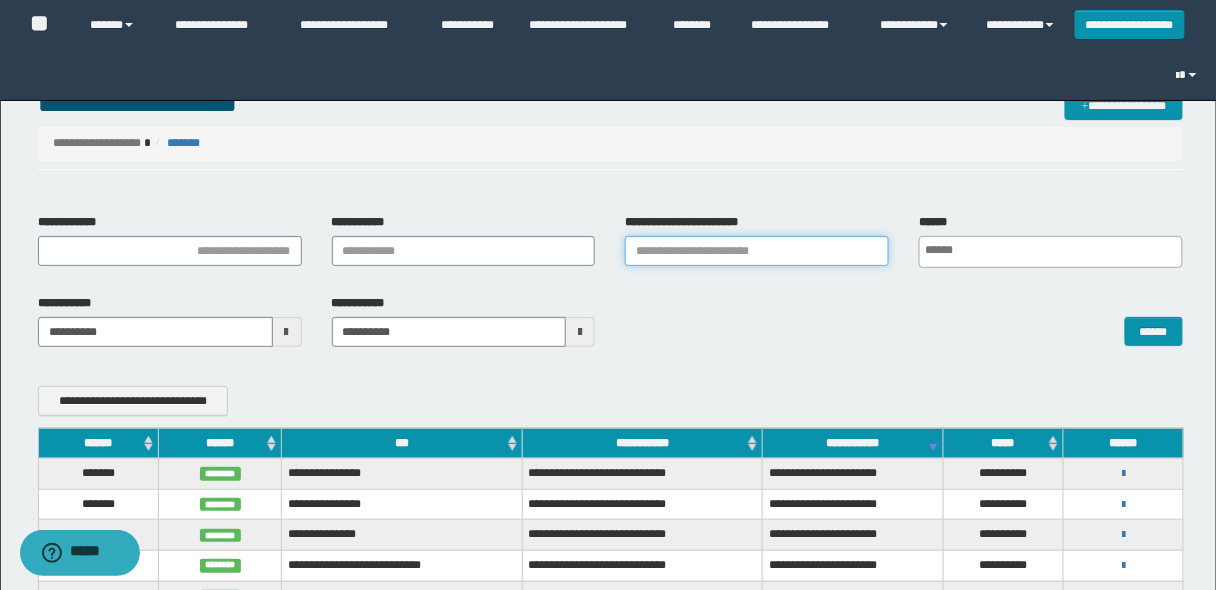 paste on "********" 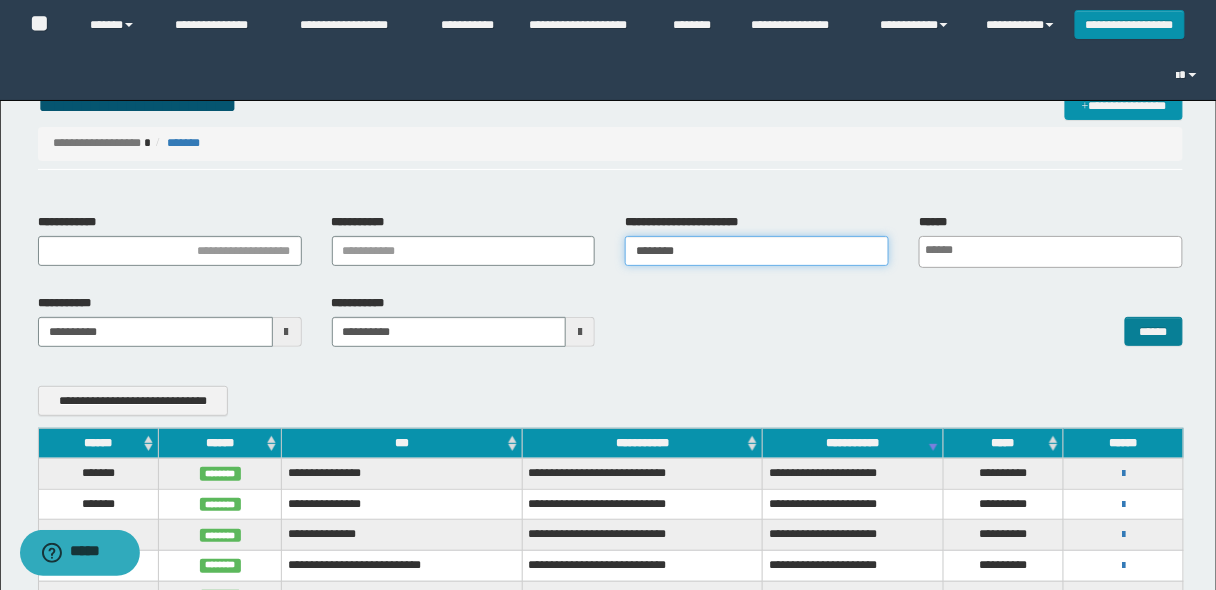 type on "********" 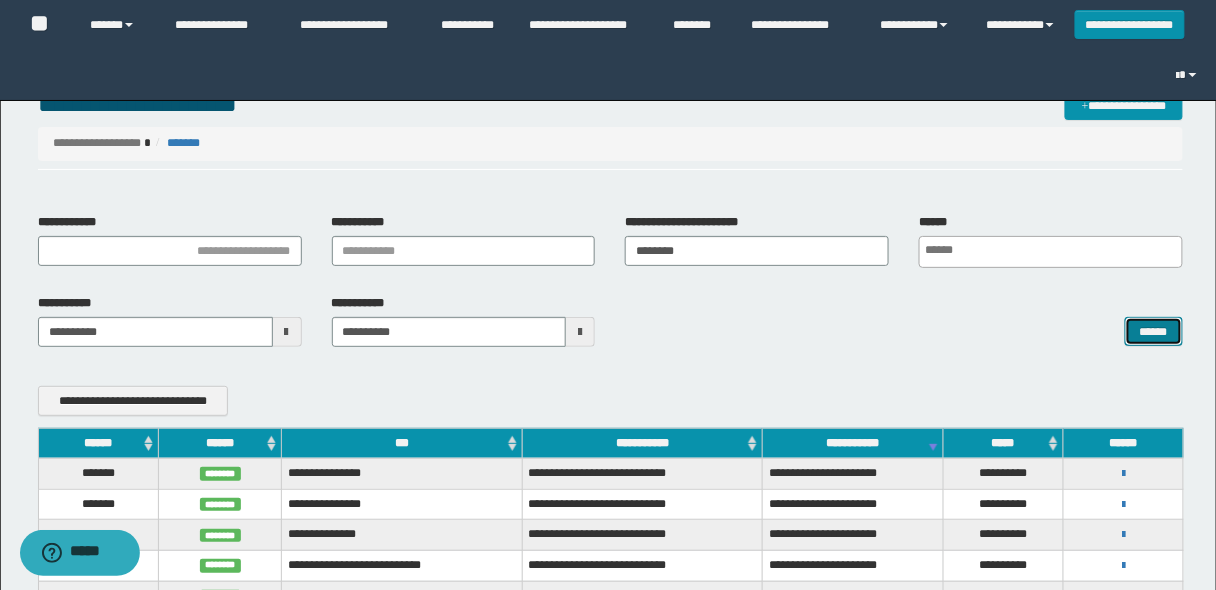 click on "******" at bounding box center (1154, 331) 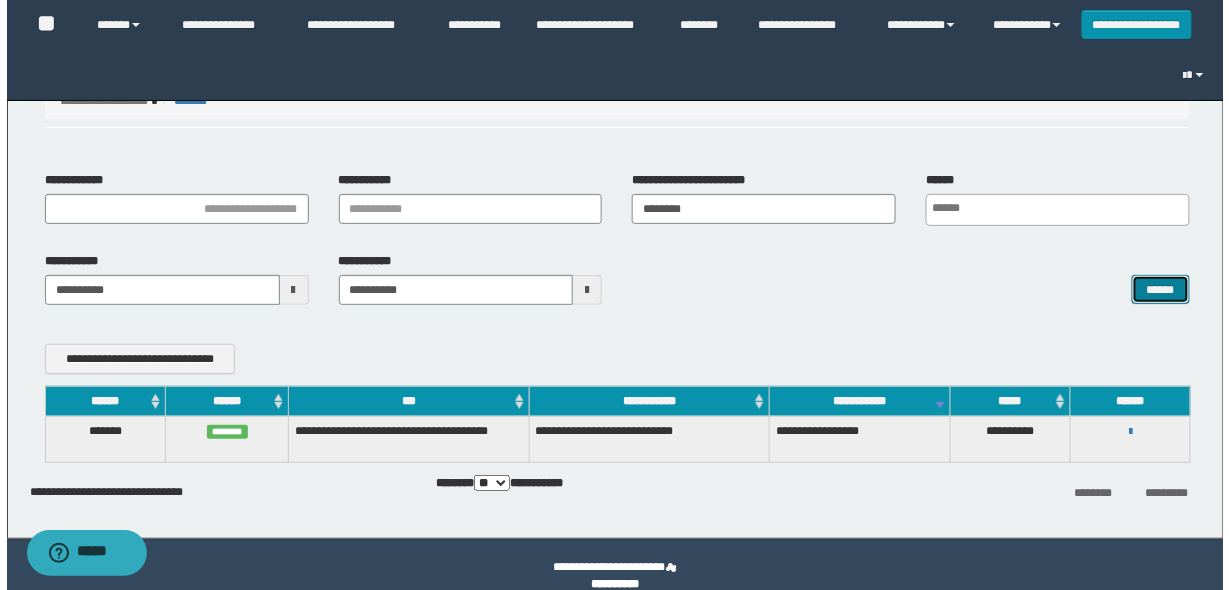 scroll, scrollTop: 65, scrollLeft: 0, axis: vertical 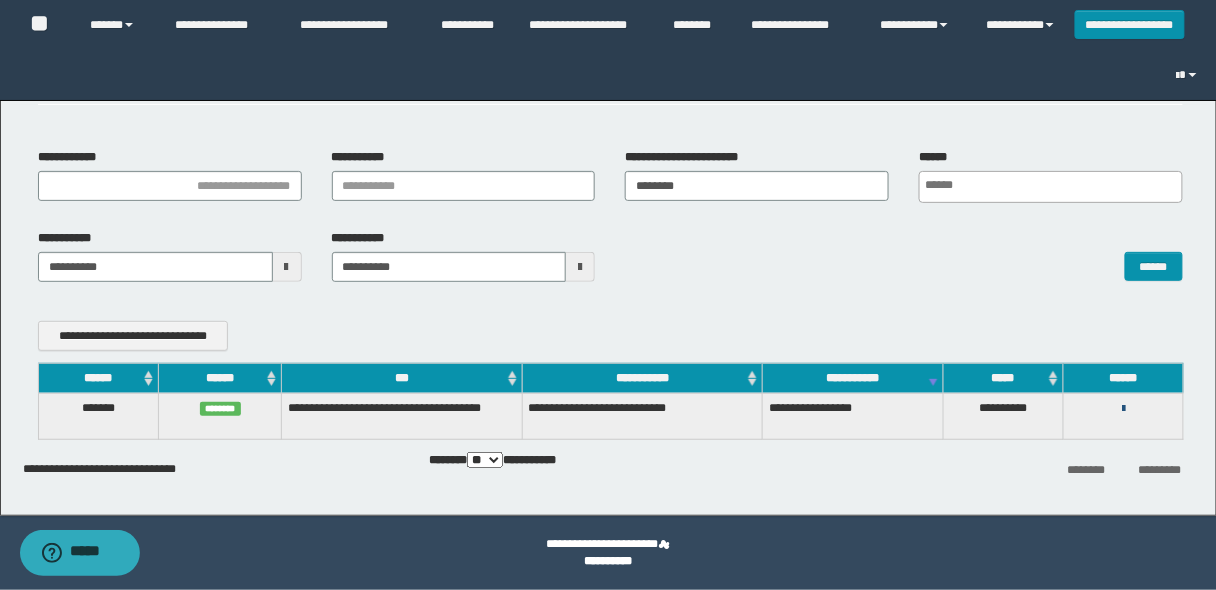 click at bounding box center [1123, 409] 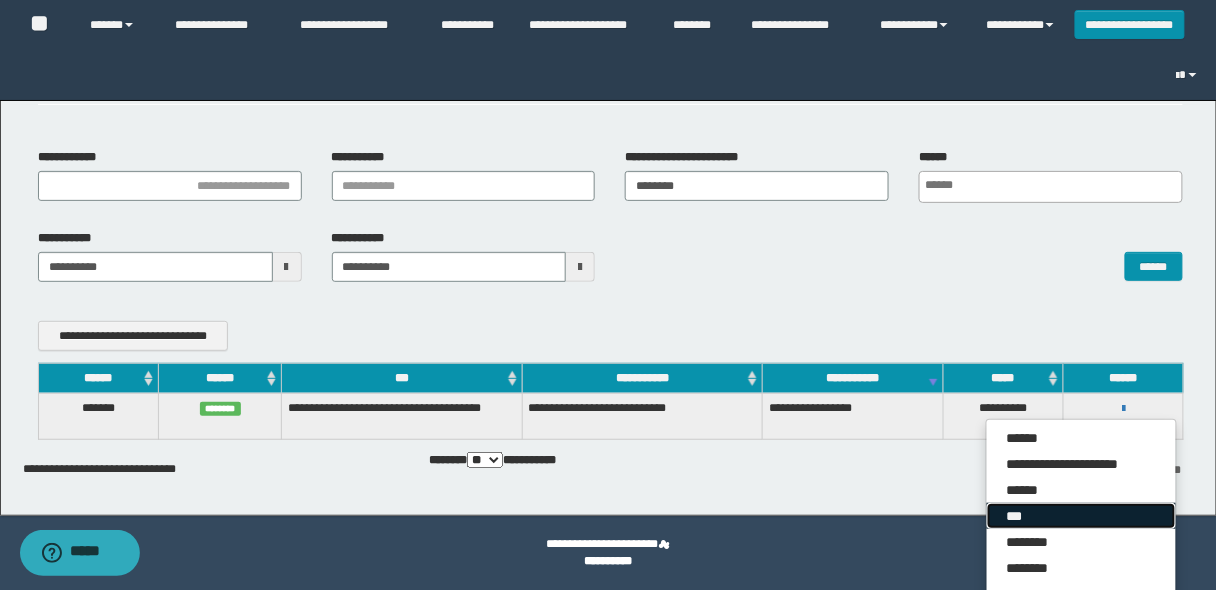 click on "***" at bounding box center [1081, 516] 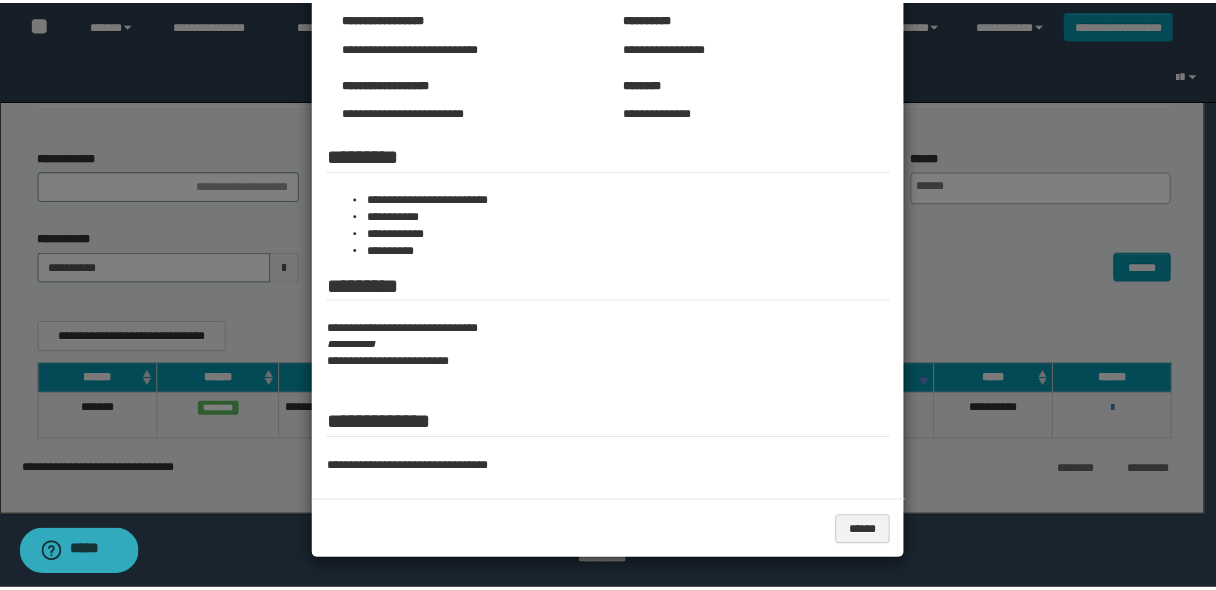 scroll, scrollTop: 0, scrollLeft: 0, axis: both 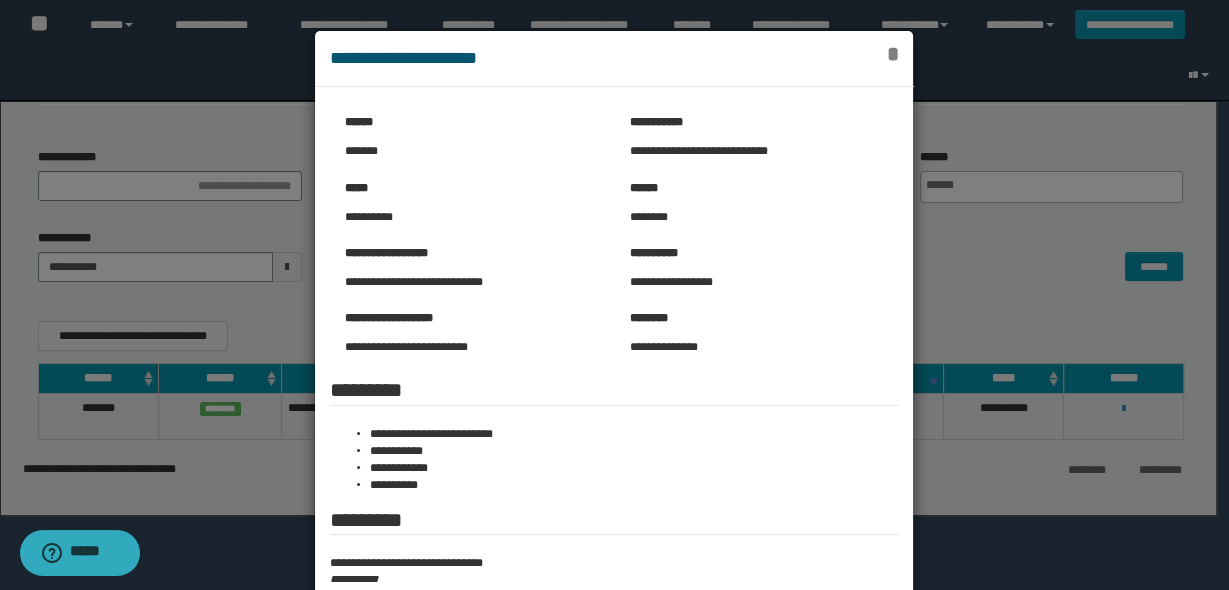 click on "*" at bounding box center (893, 54) 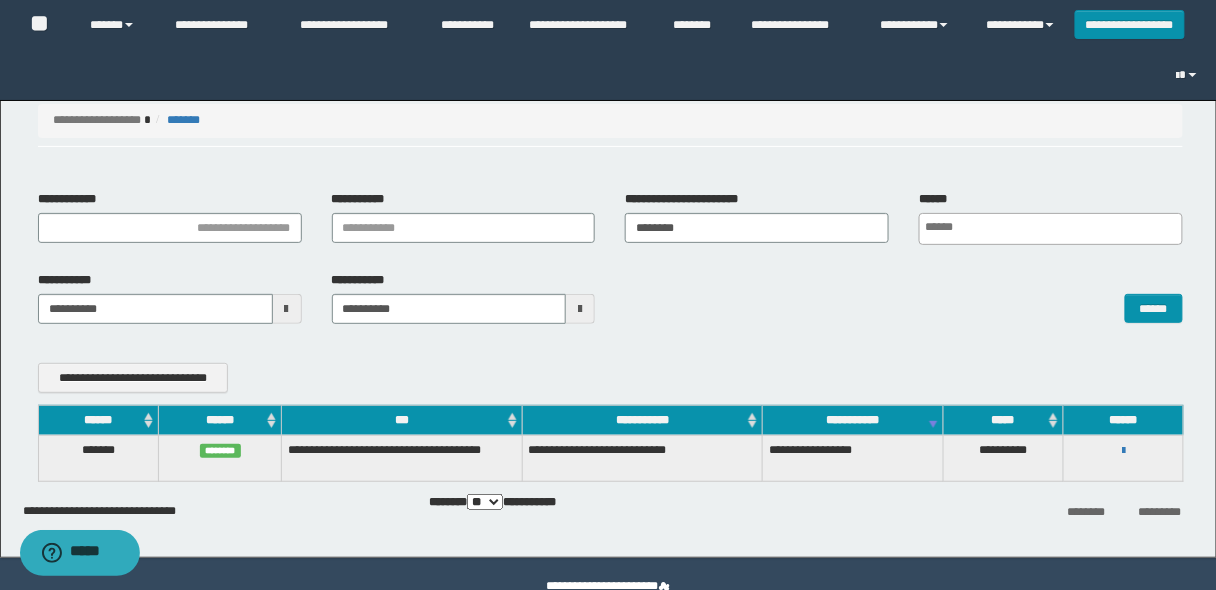 scroll, scrollTop: 0, scrollLeft: 0, axis: both 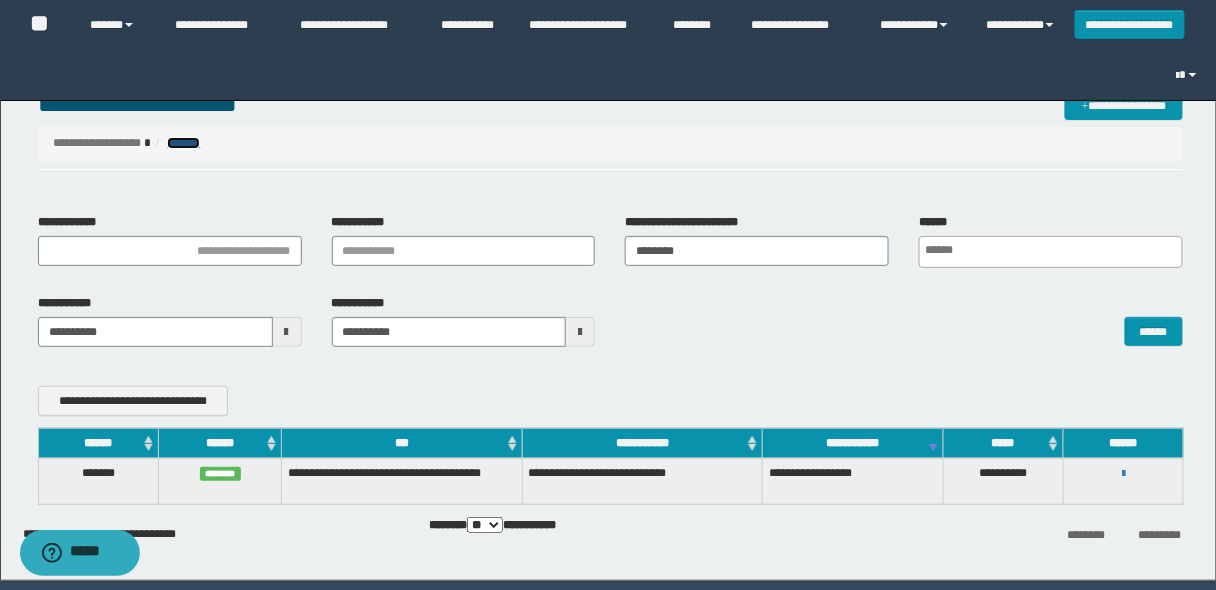 click on "*******" at bounding box center (183, 143) 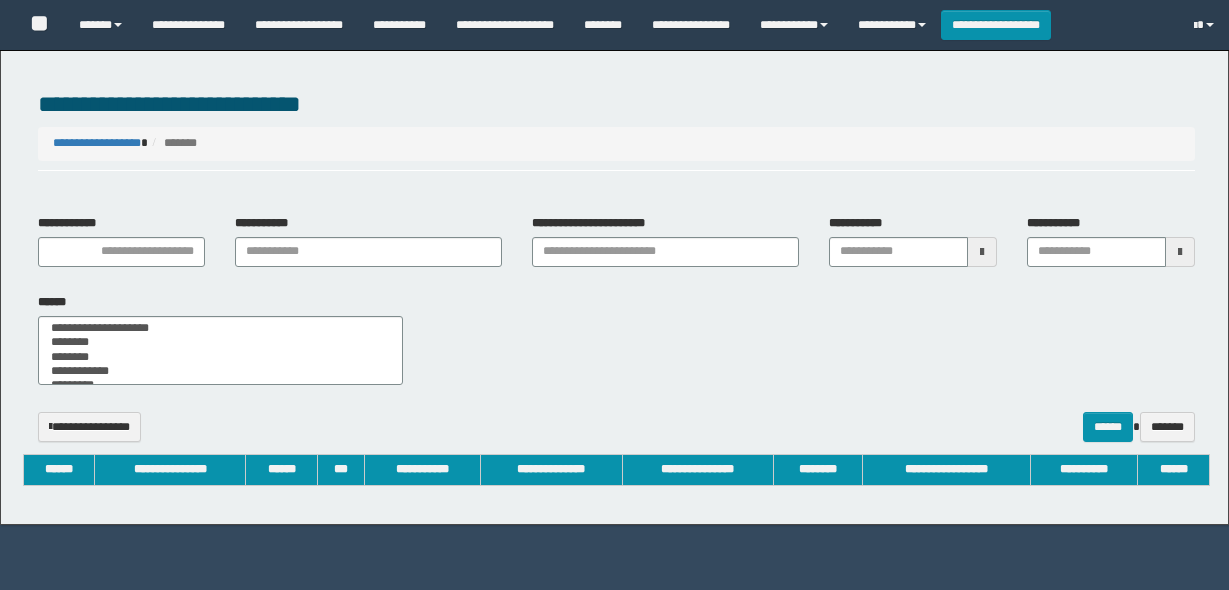 select 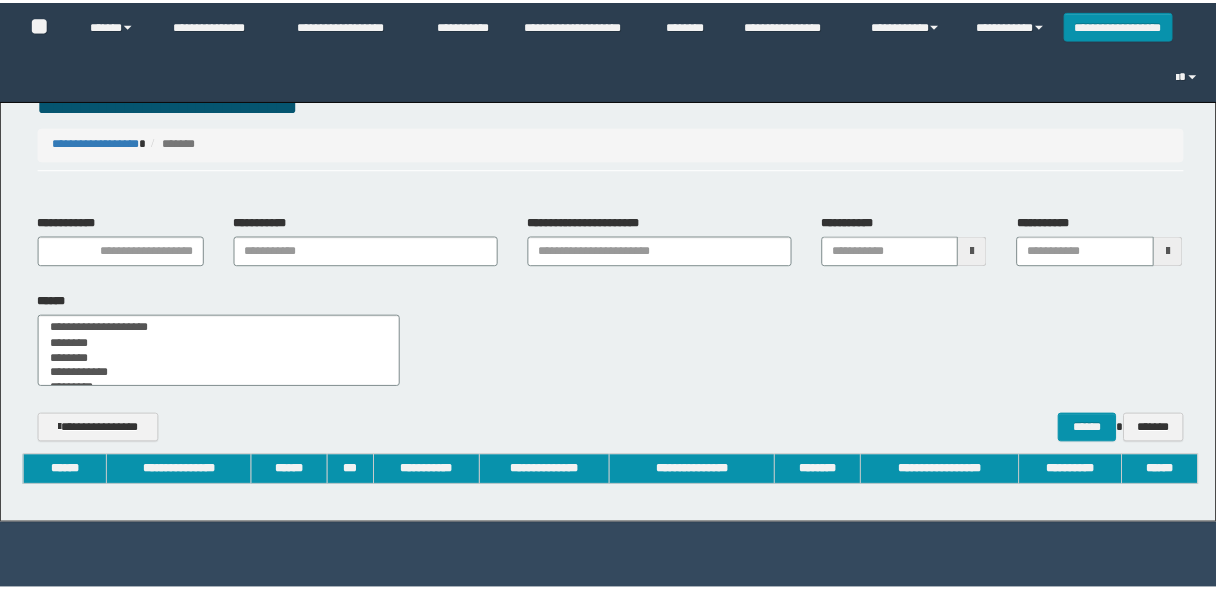scroll, scrollTop: 0, scrollLeft: 0, axis: both 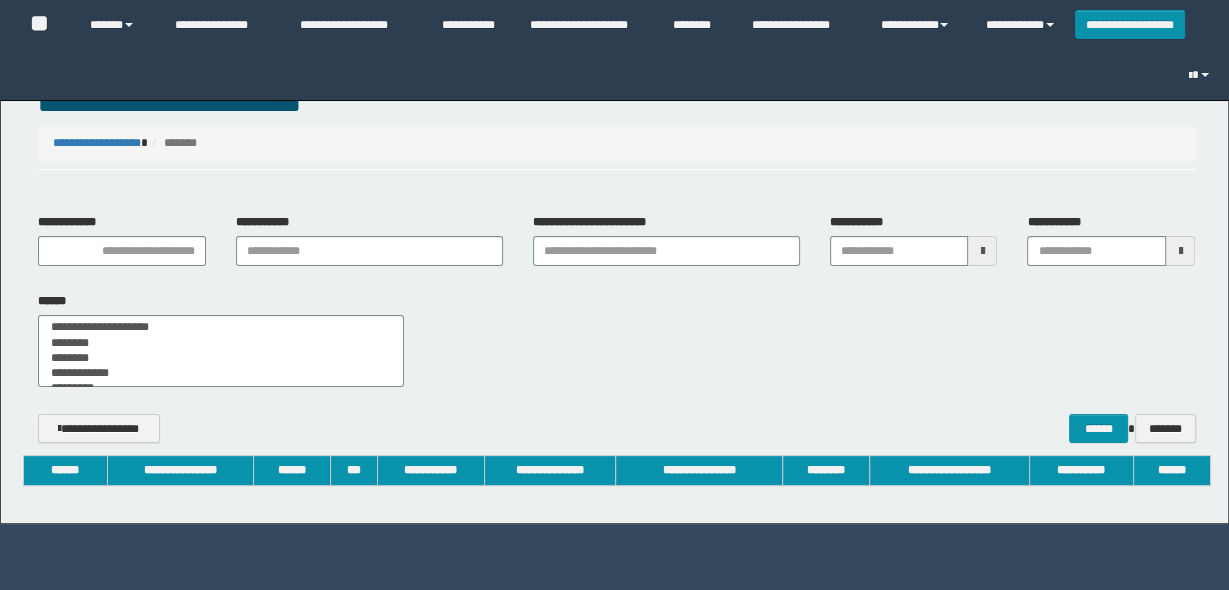 type on "**********" 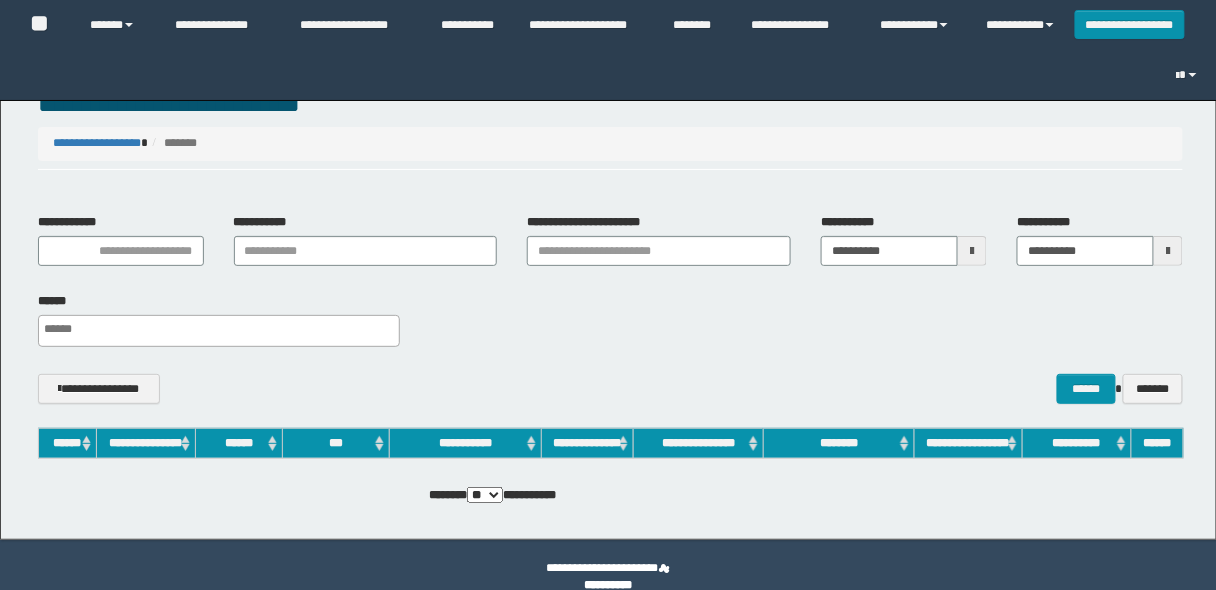 scroll, scrollTop: 0, scrollLeft: 0, axis: both 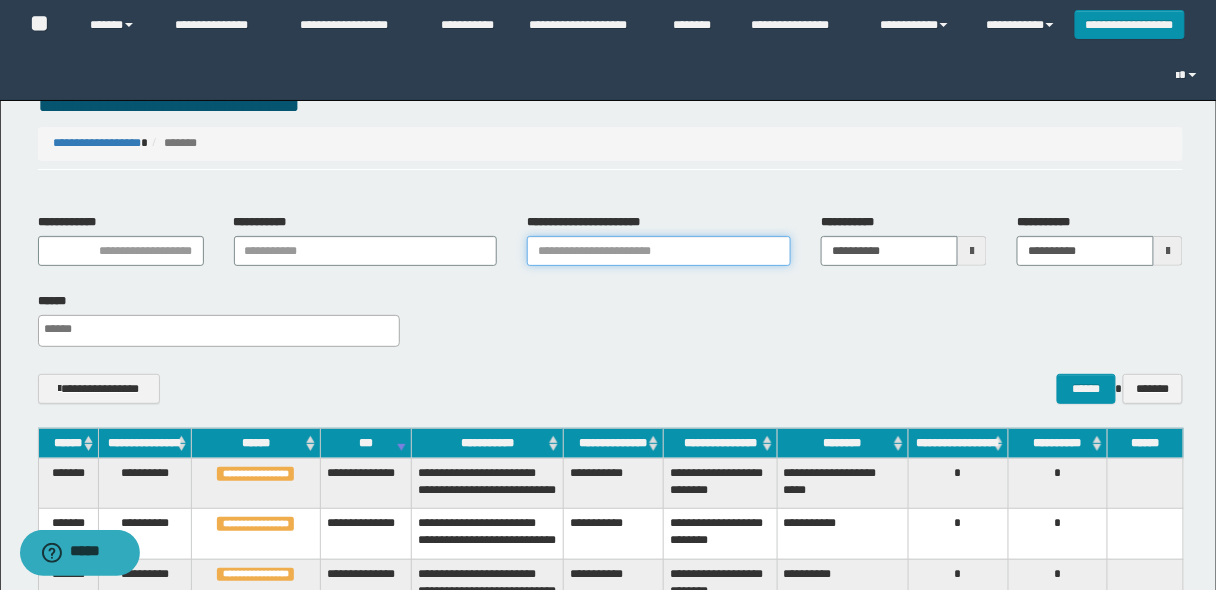 click on "**********" at bounding box center (659, 251) 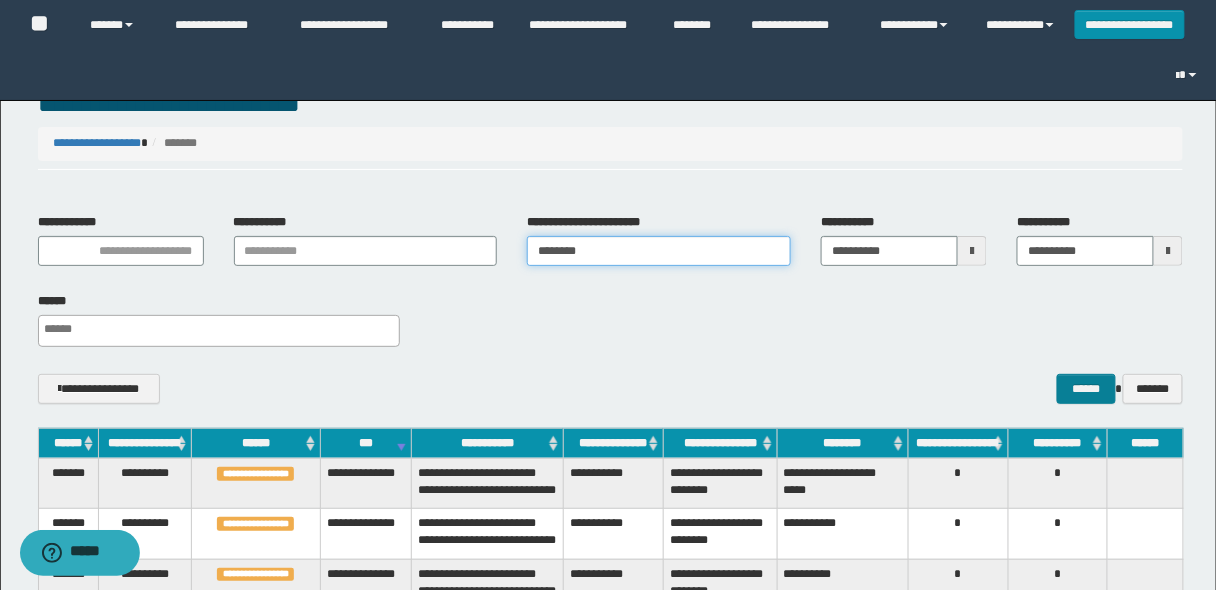 type on "********" 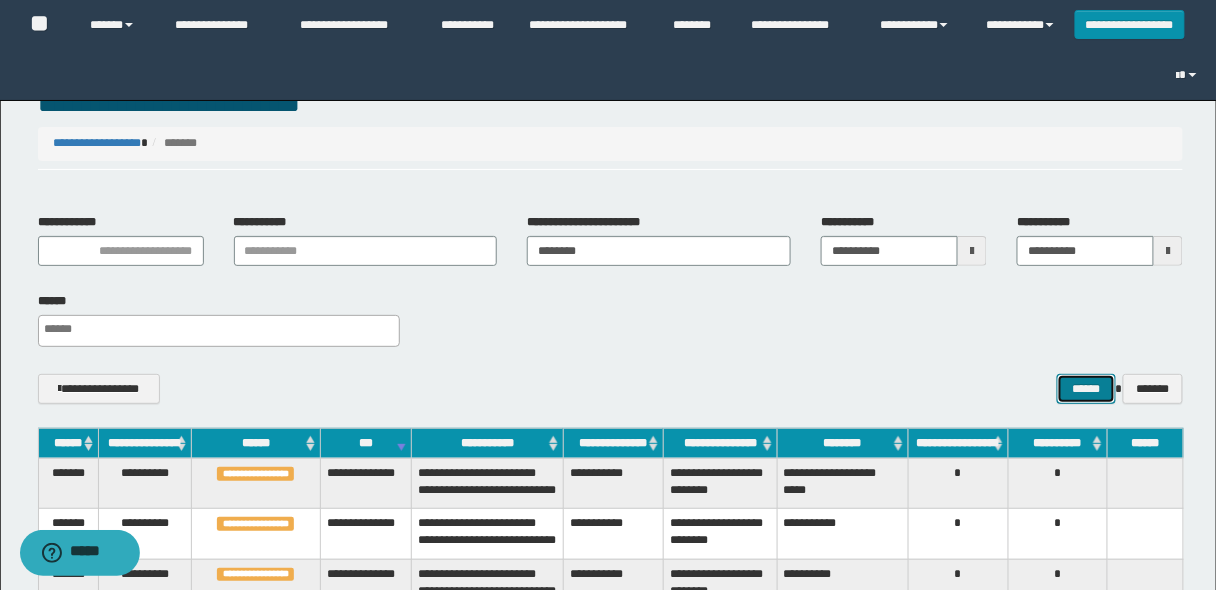 click on "******" at bounding box center (1086, 388) 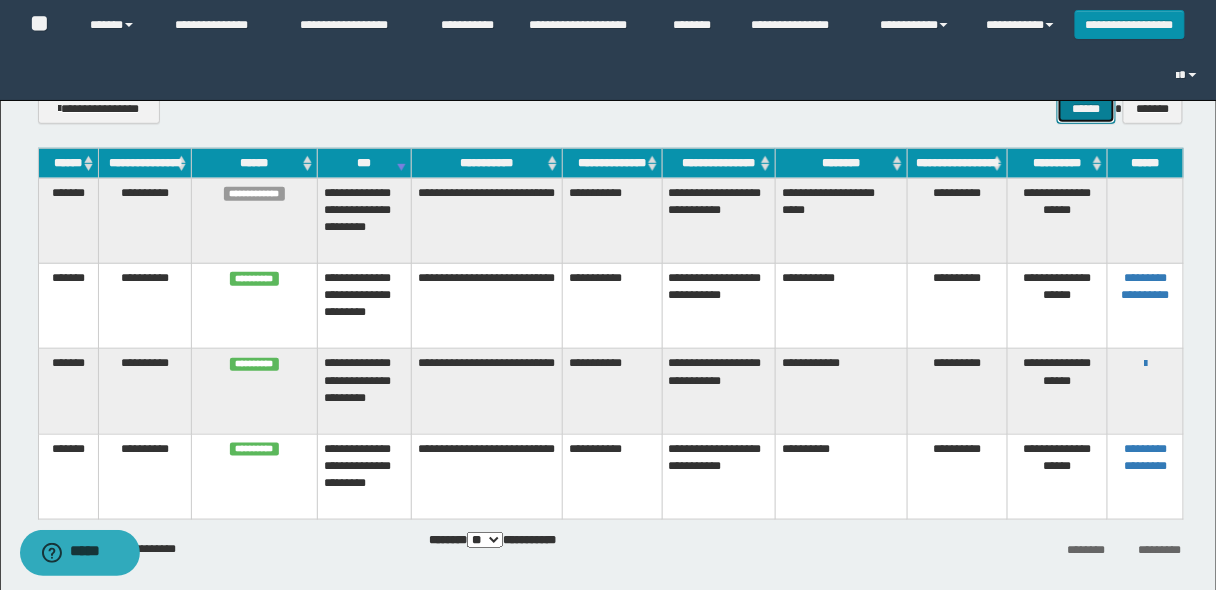 scroll, scrollTop: 0, scrollLeft: 0, axis: both 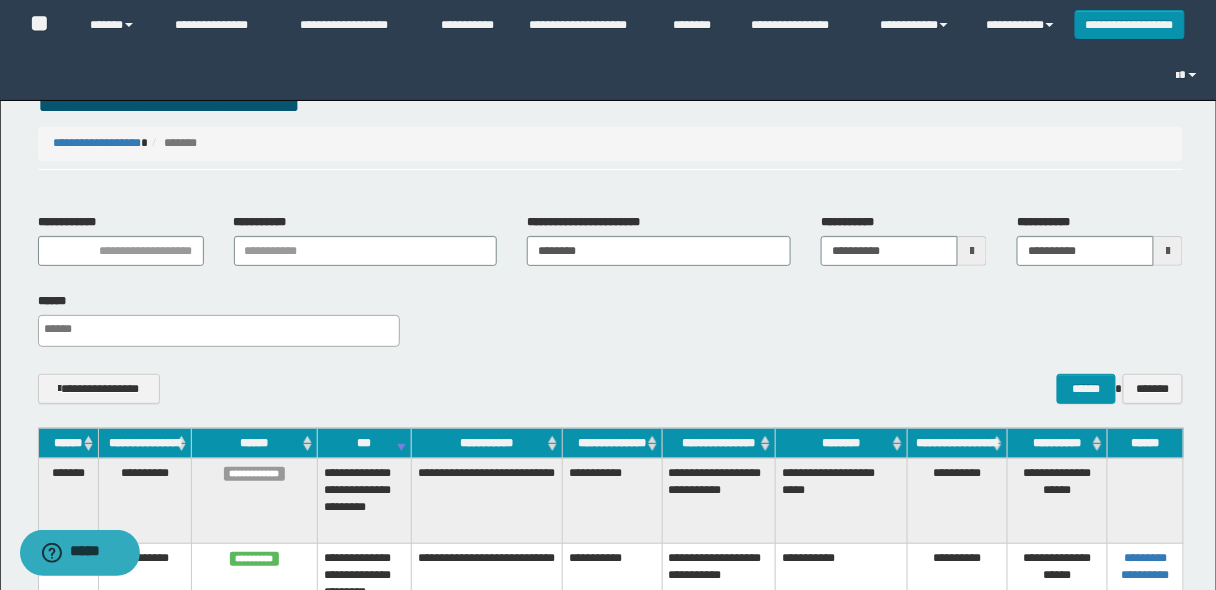 click on "*******" at bounding box center (175, 143) 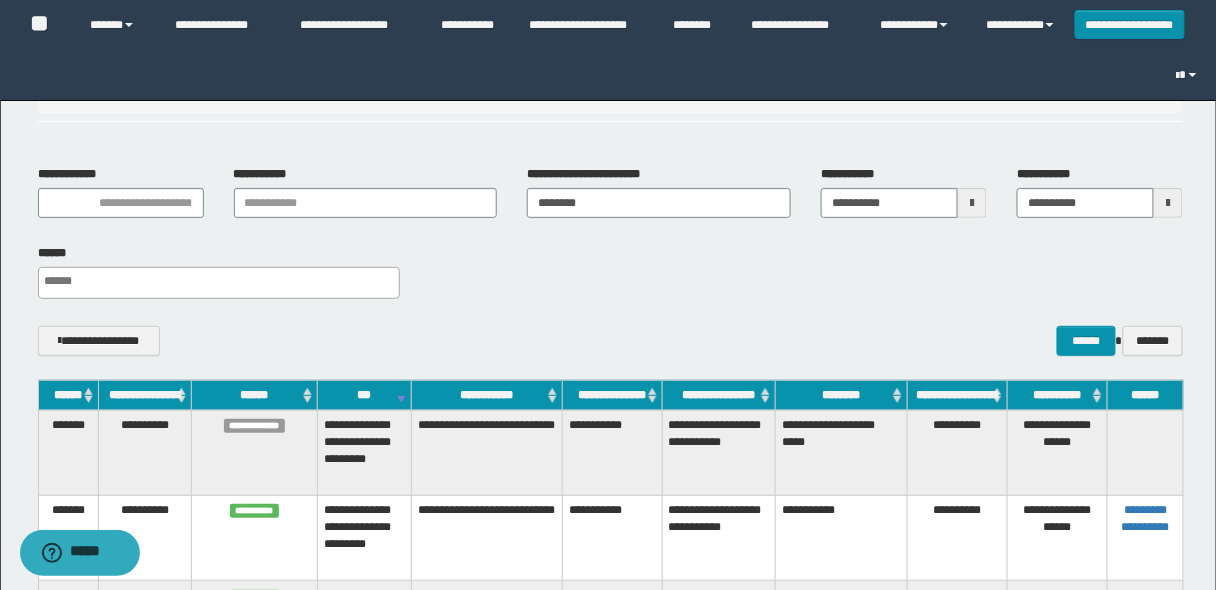 scroll, scrollTop: 0, scrollLeft: 0, axis: both 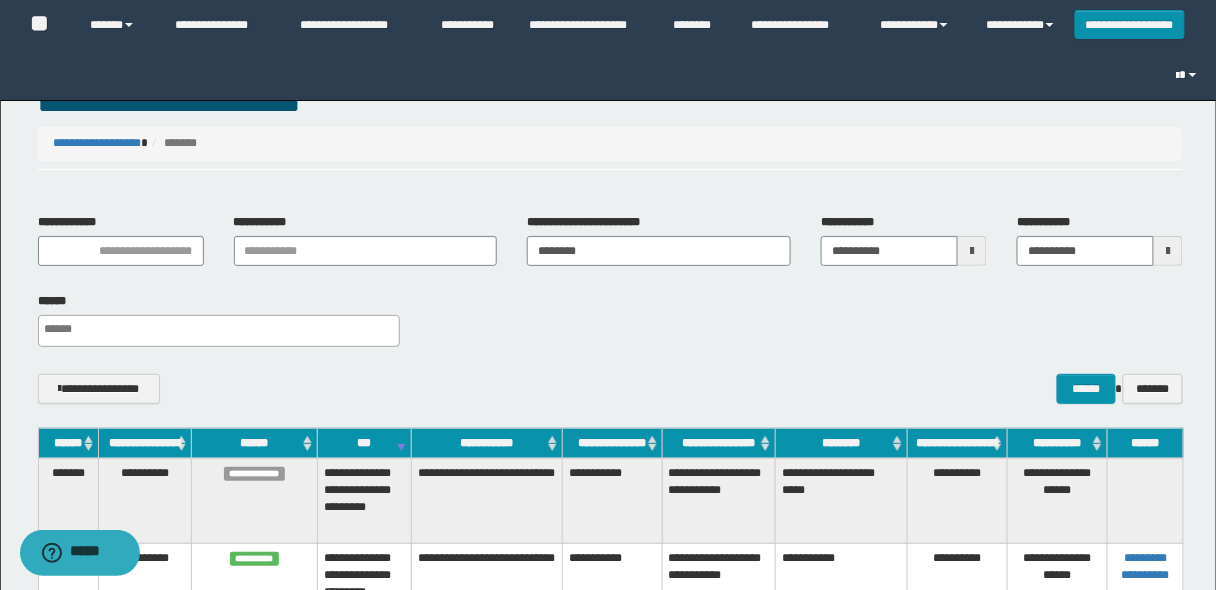 click at bounding box center (1189, 75) 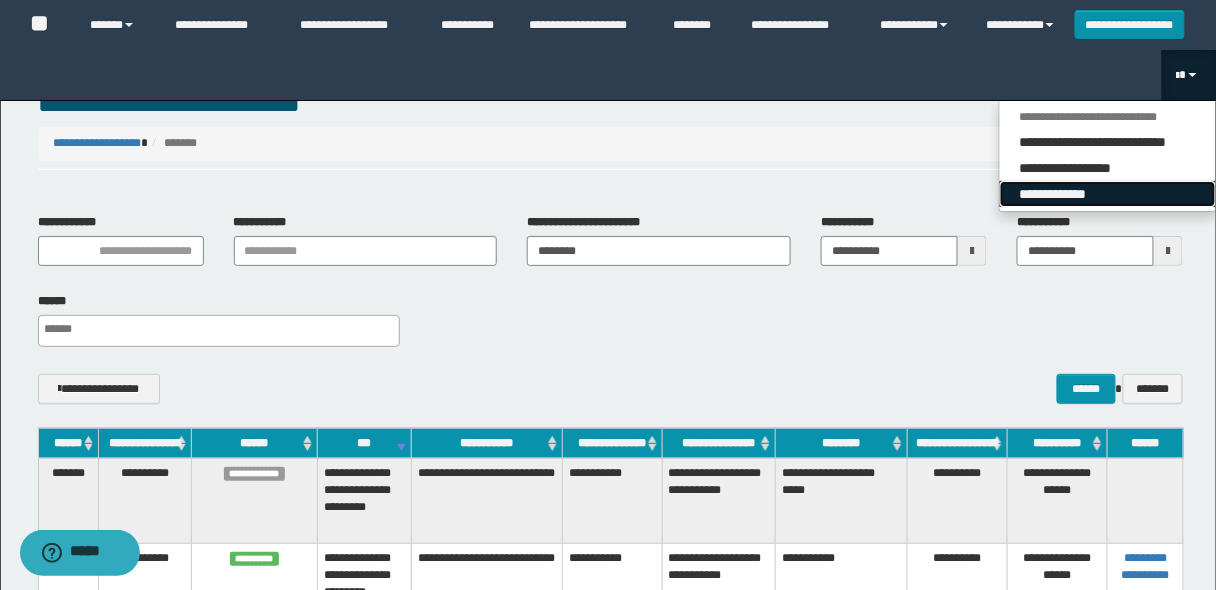 click on "**********" at bounding box center (1108, 194) 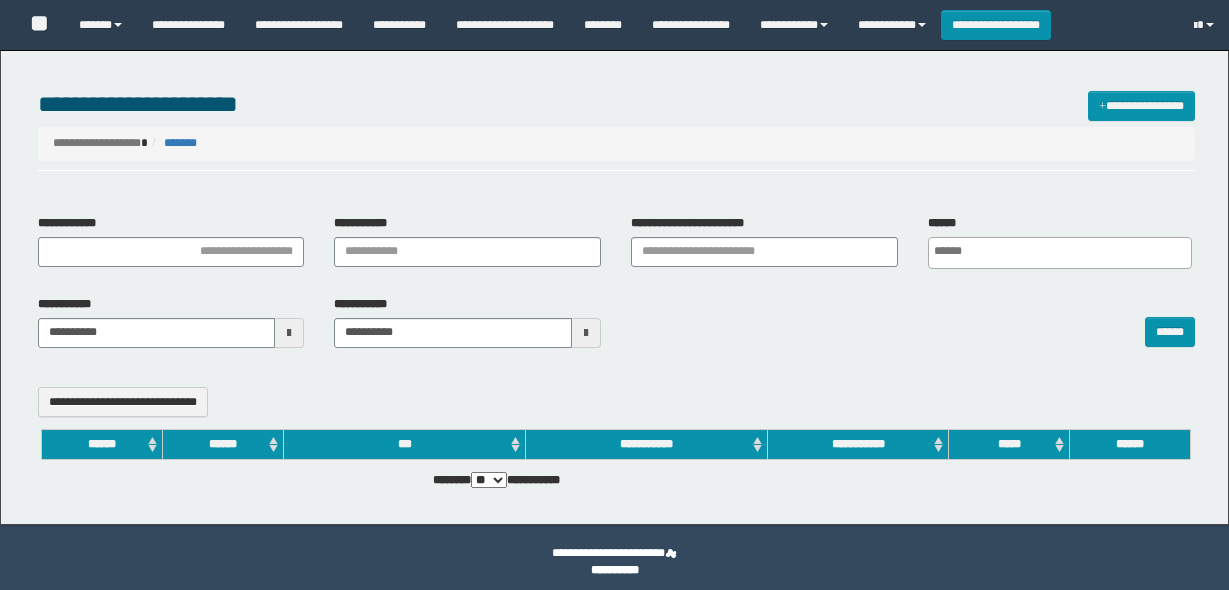 select 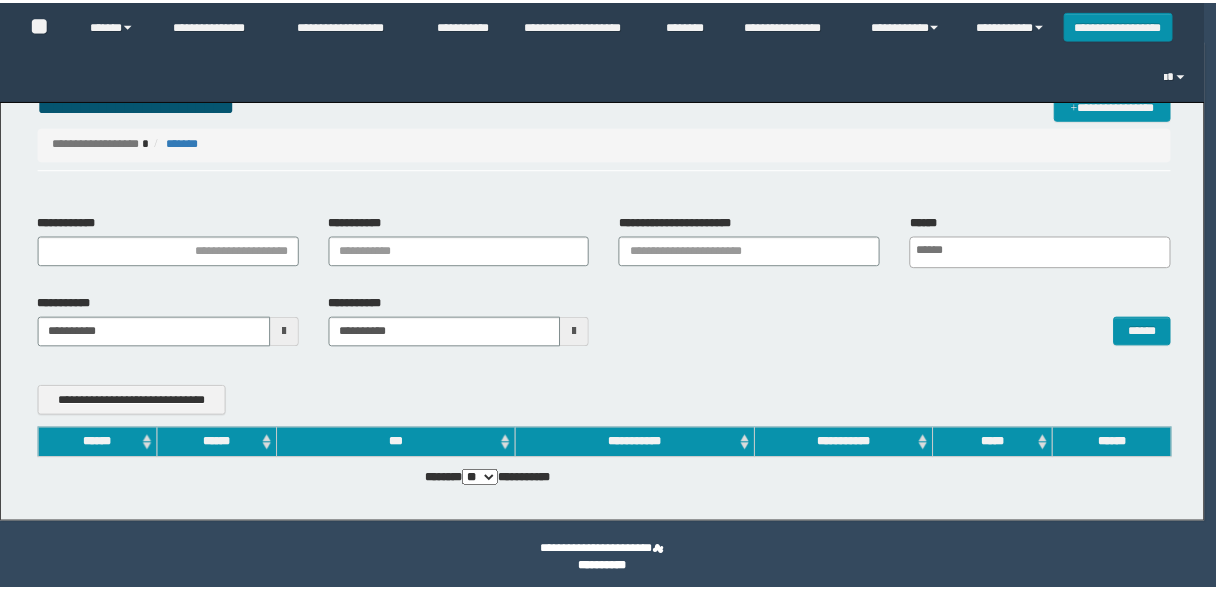 scroll, scrollTop: 0, scrollLeft: 0, axis: both 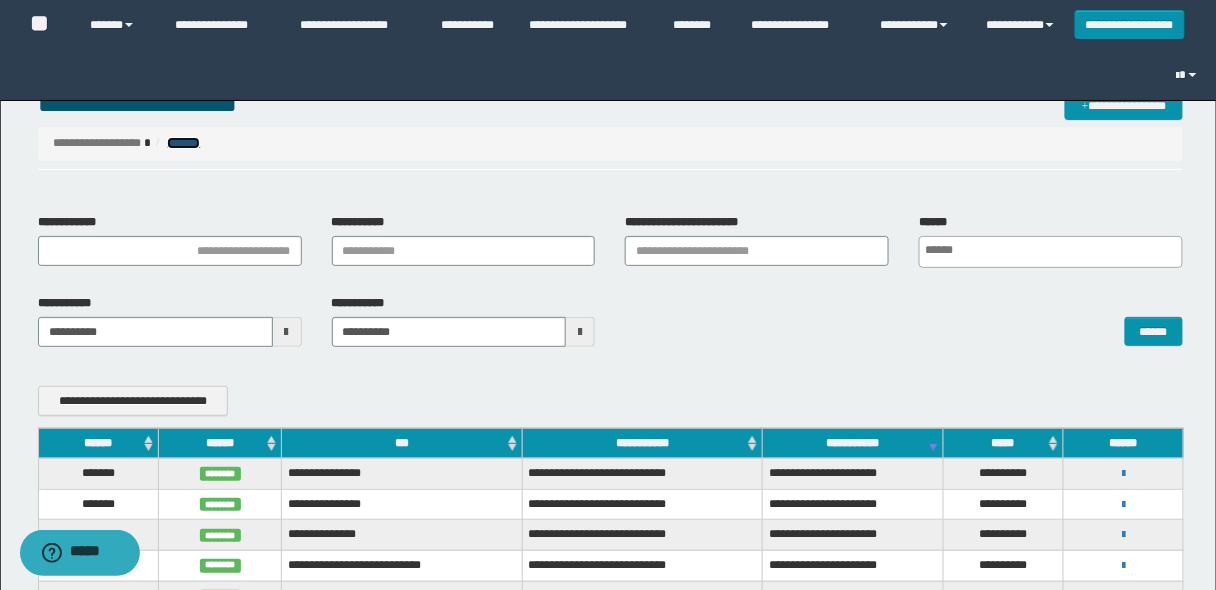 click on "*******" at bounding box center (183, 143) 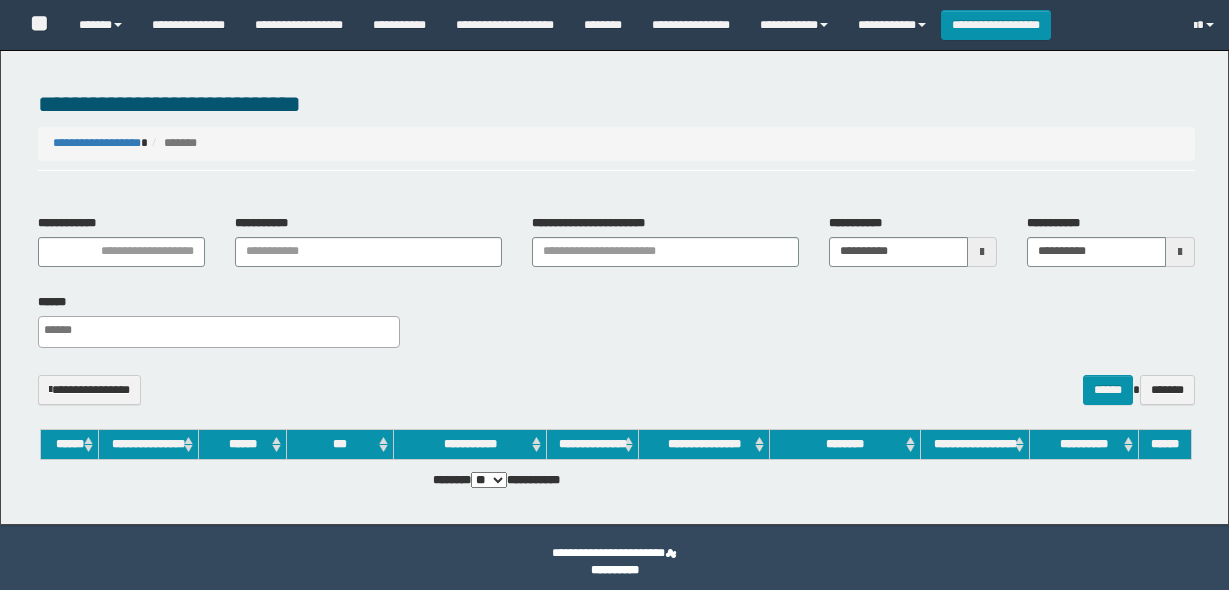 select 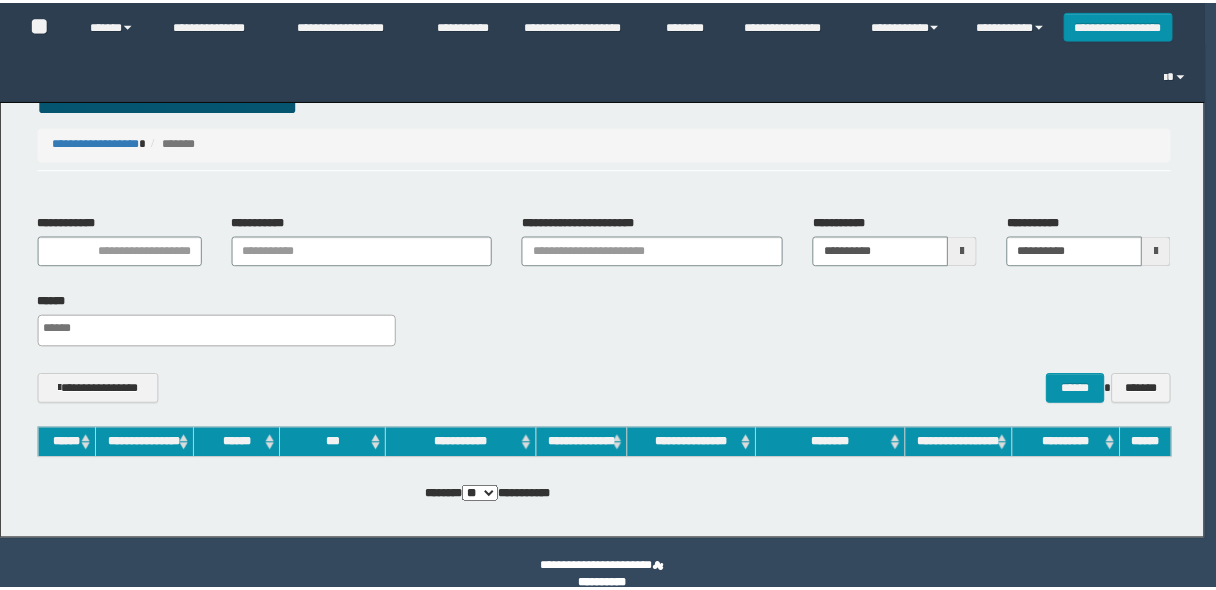 scroll, scrollTop: 0, scrollLeft: 0, axis: both 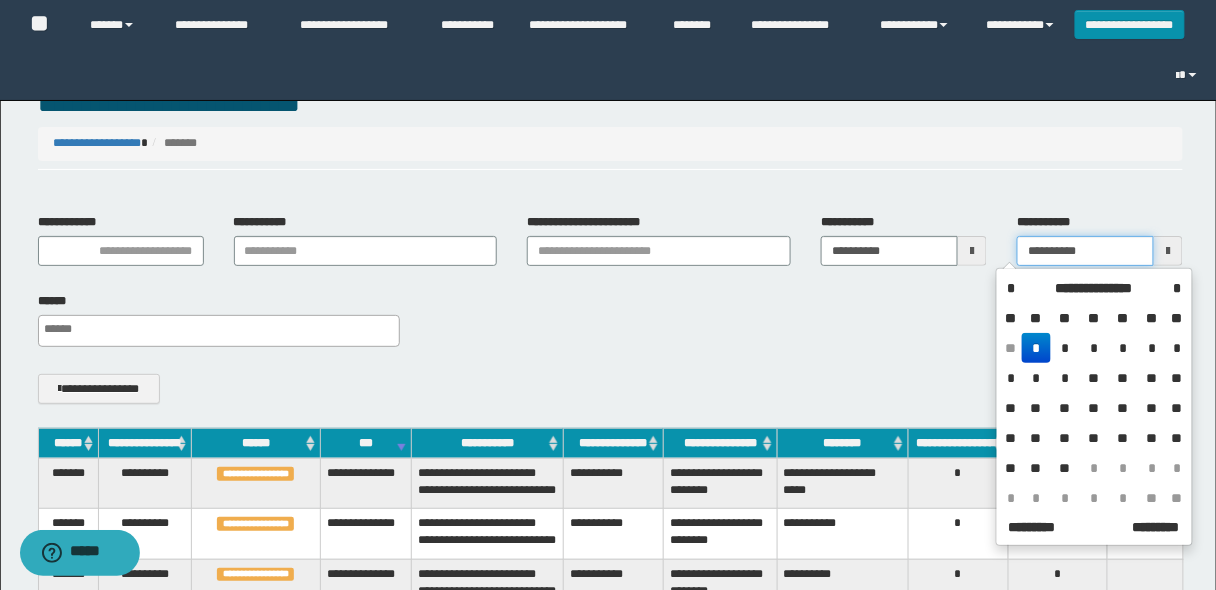 click on "**********" at bounding box center (1085, 251) 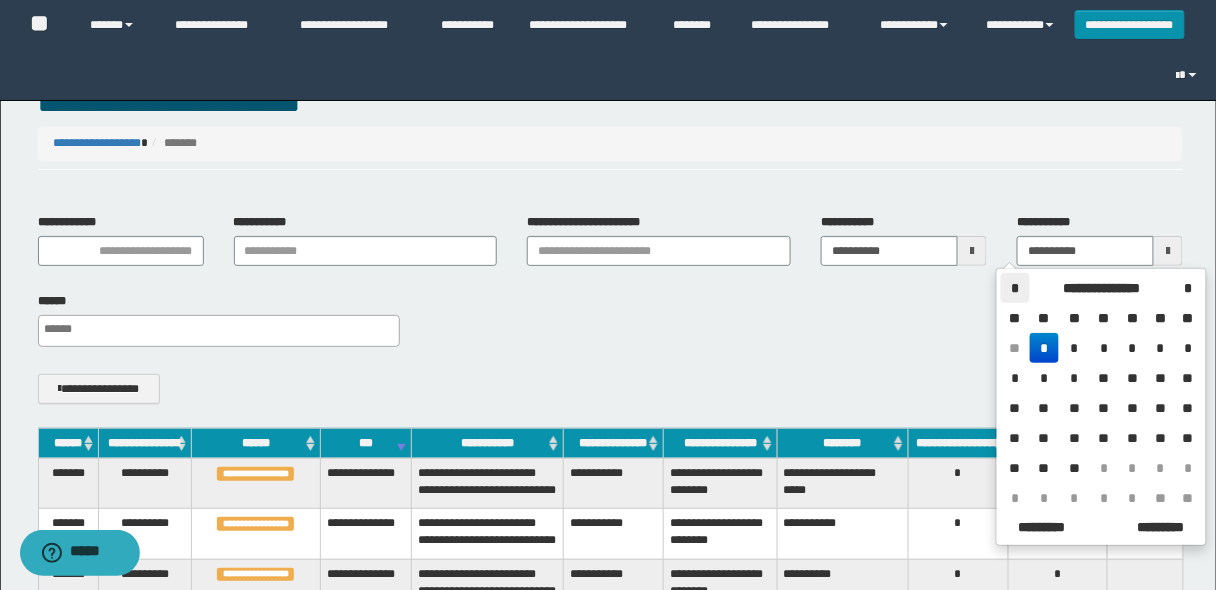 click on "*" at bounding box center (1015, 288) 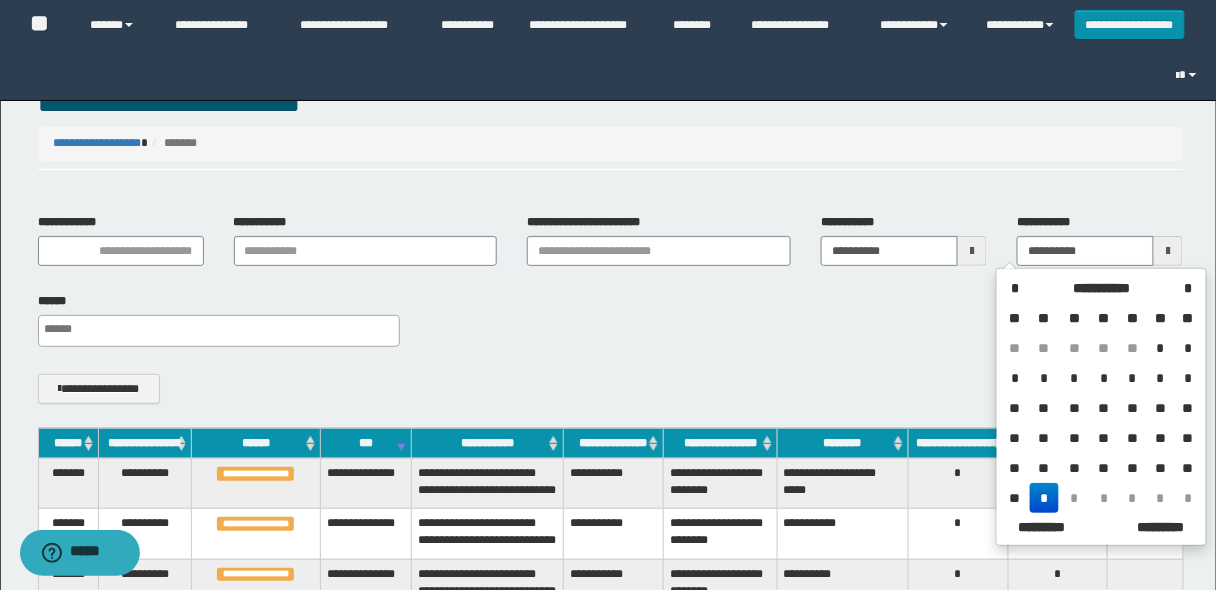 click on "*" at bounding box center (1044, 498) 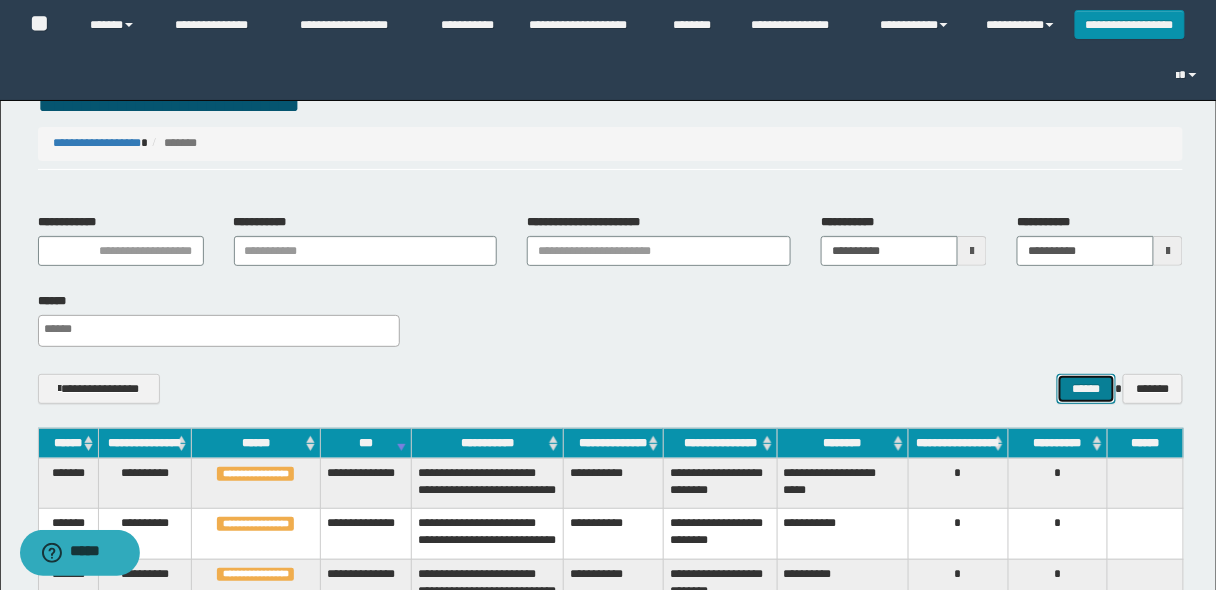 click on "******" at bounding box center (1086, 388) 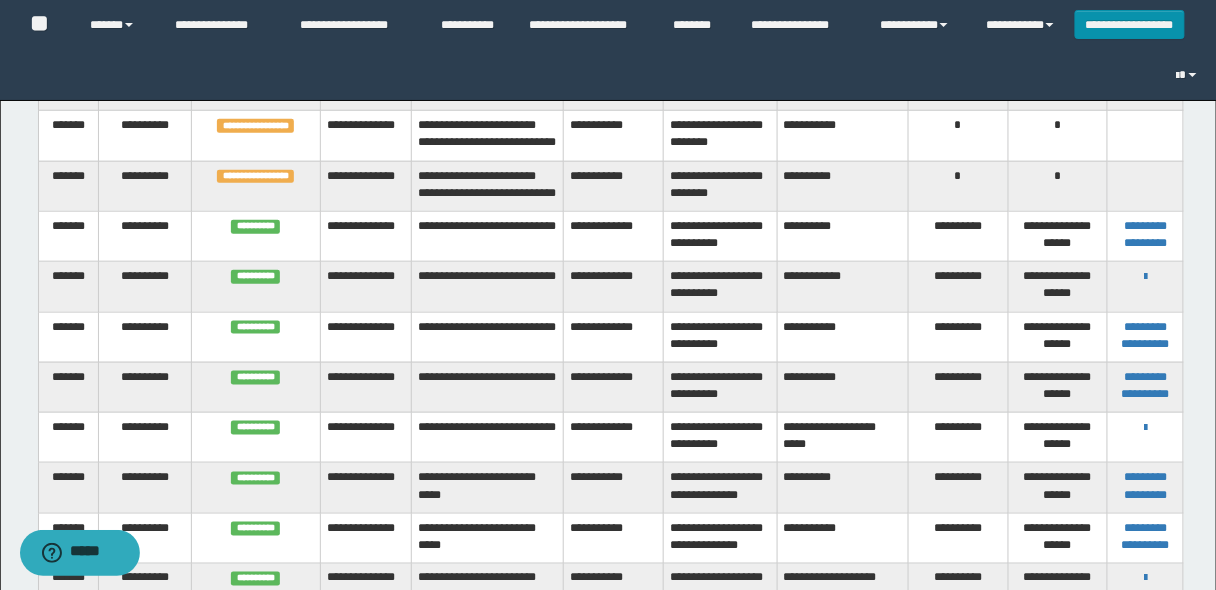 scroll, scrollTop: 135, scrollLeft: 0, axis: vertical 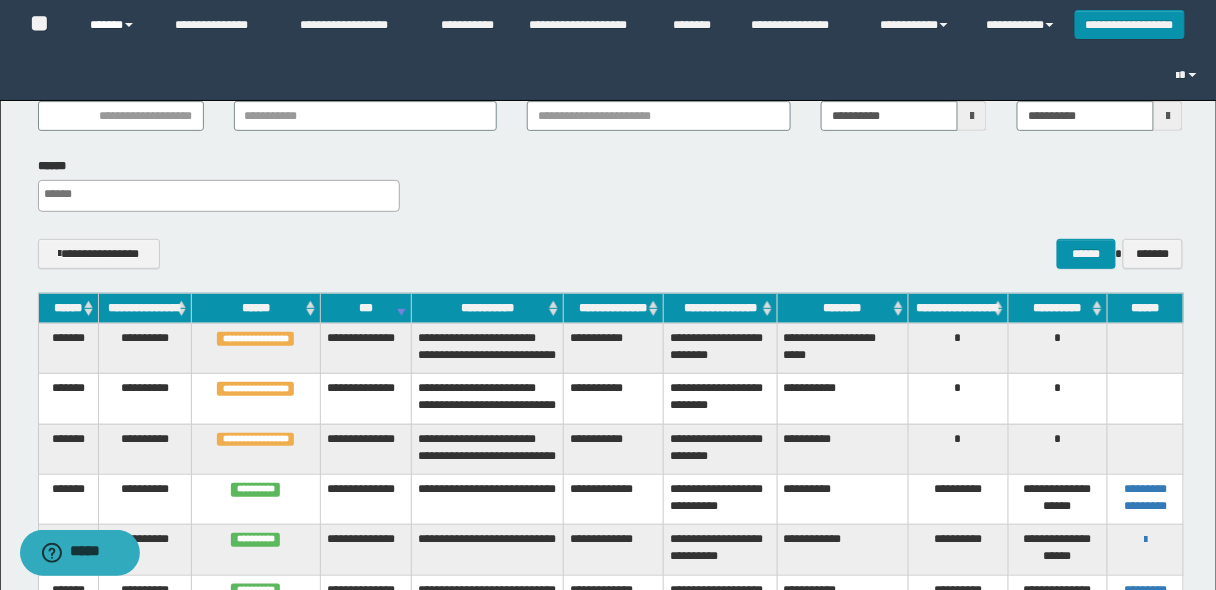 click on "******" at bounding box center [117, 25] 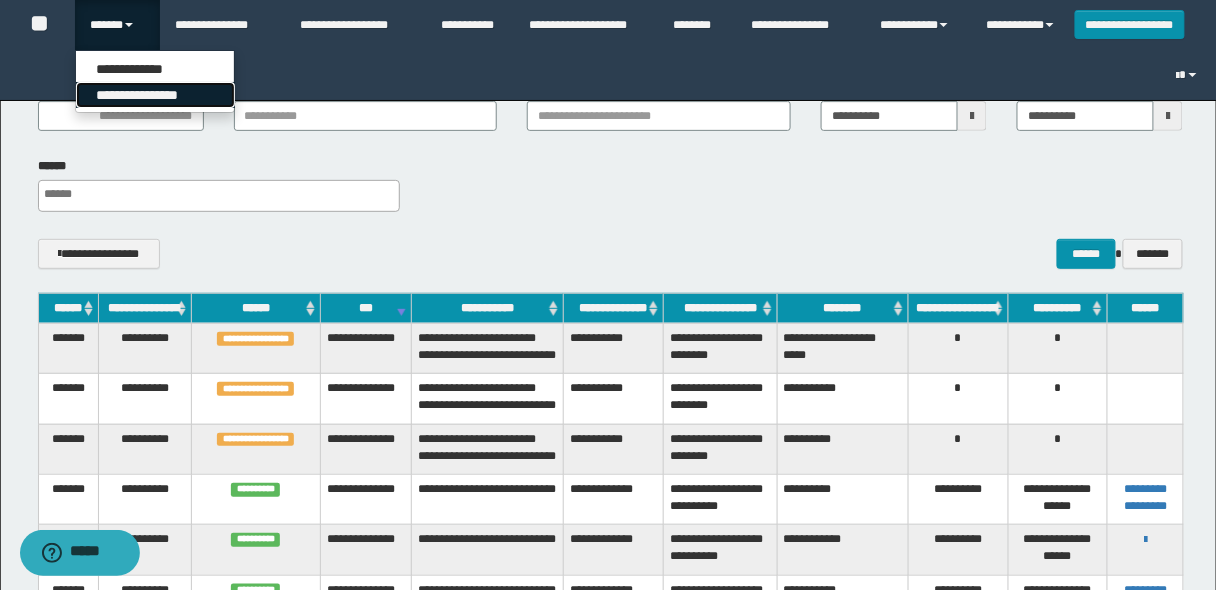 click on "**********" at bounding box center [155, 95] 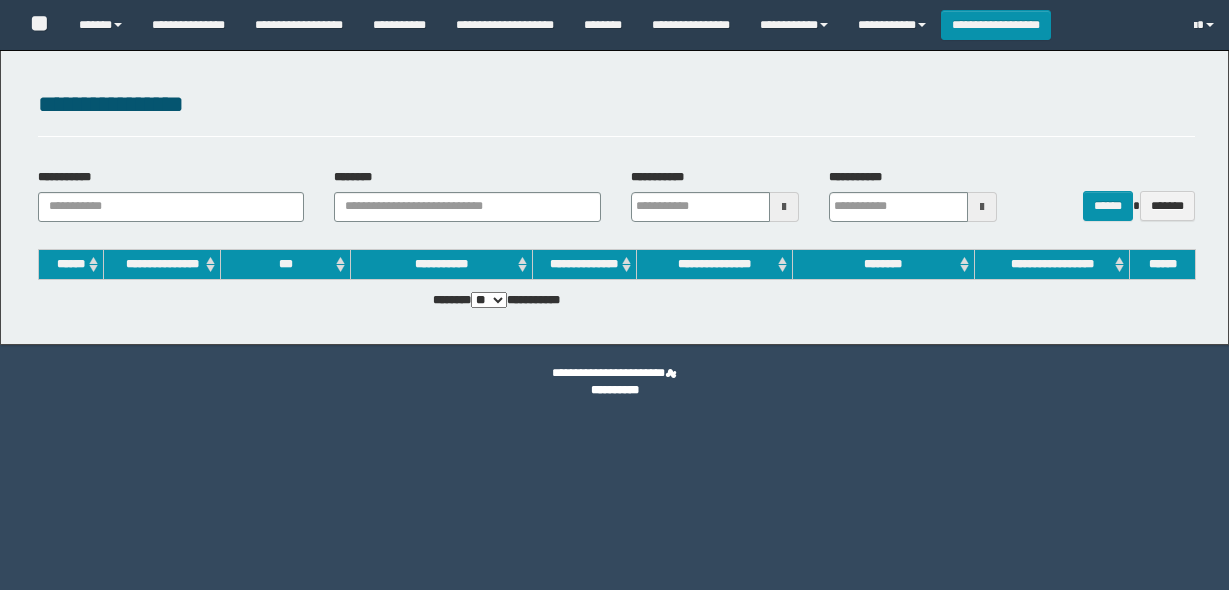 scroll, scrollTop: 0, scrollLeft: 0, axis: both 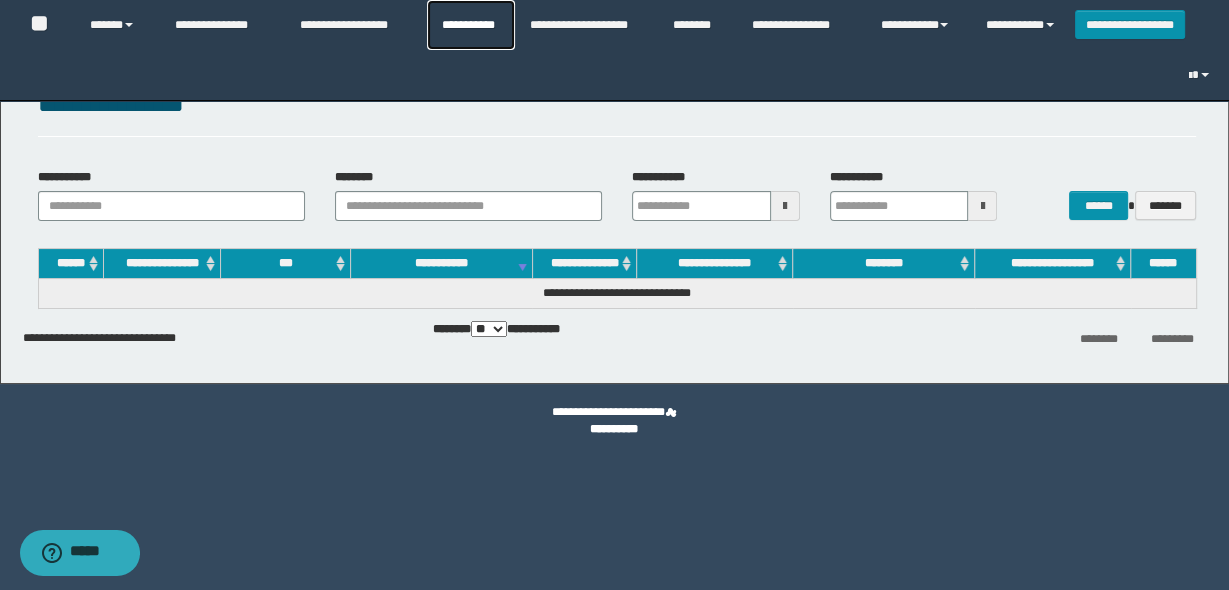 click on "**********" at bounding box center (471, 25) 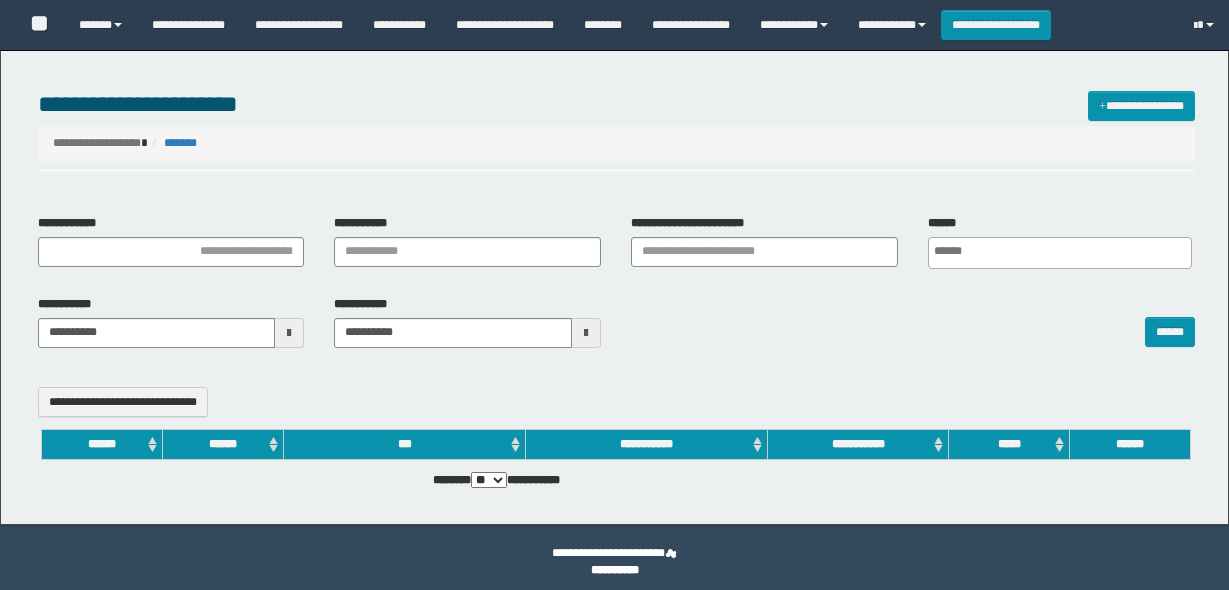 select 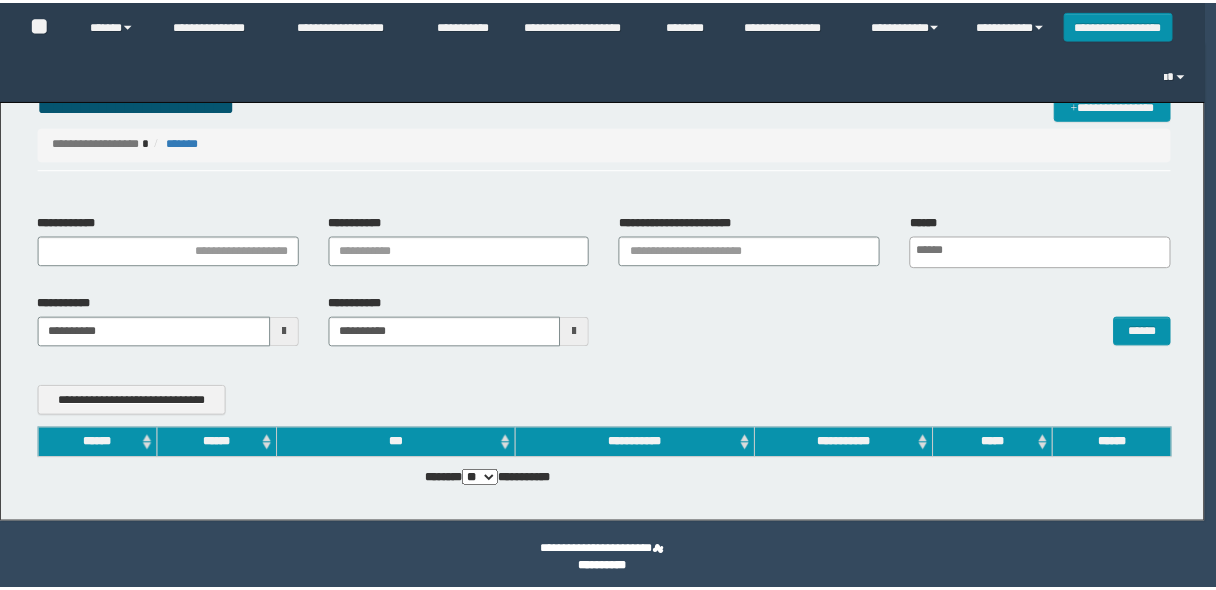 scroll, scrollTop: 0, scrollLeft: 0, axis: both 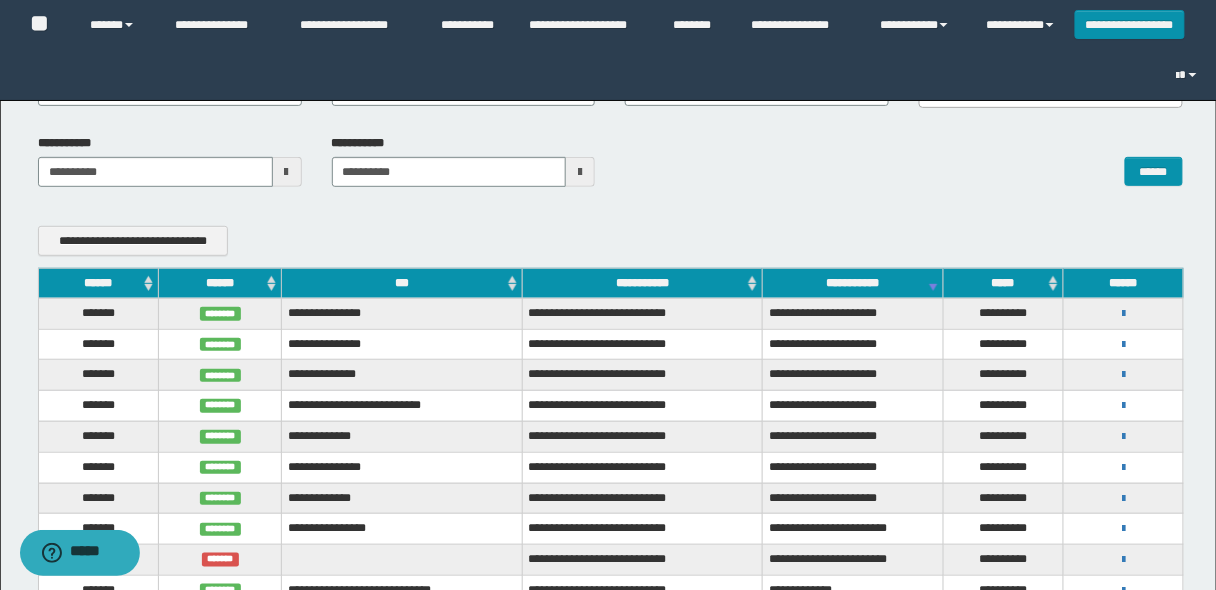 click on "******" at bounding box center [98, 283] 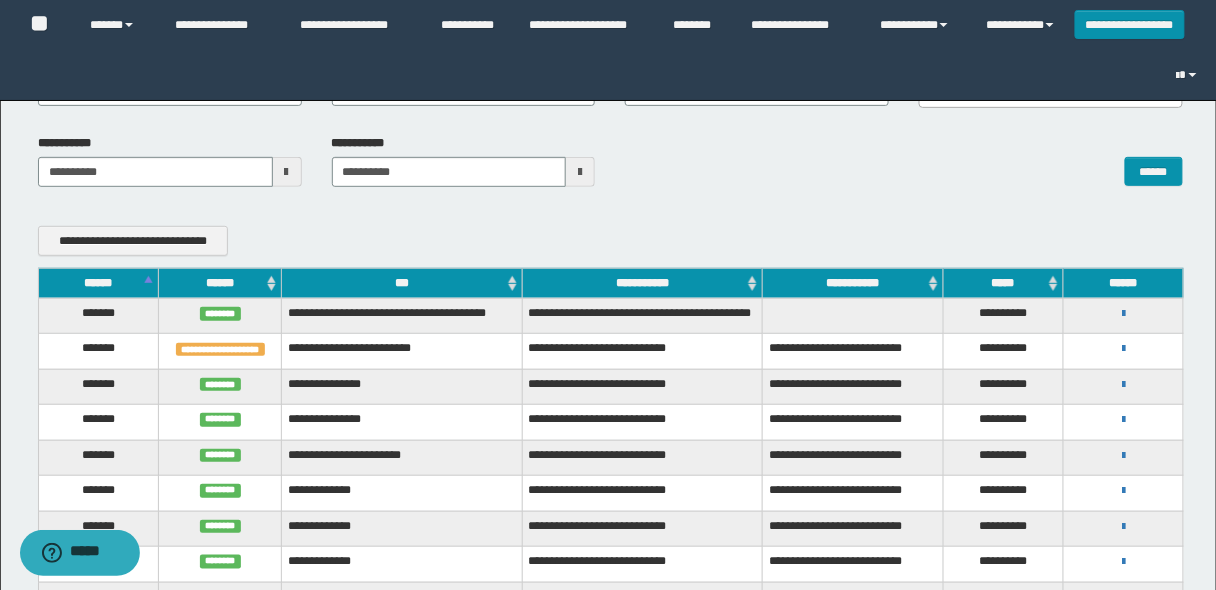 click on "******" at bounding box center [98, 283] 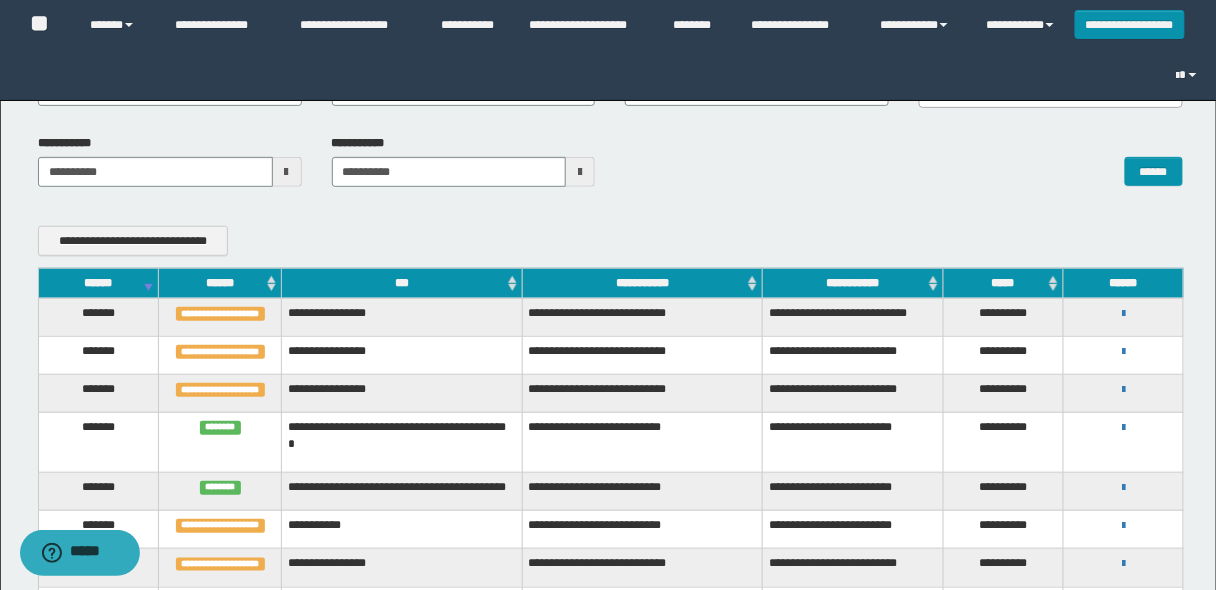 click on "******" at bounding box center (98, 283) 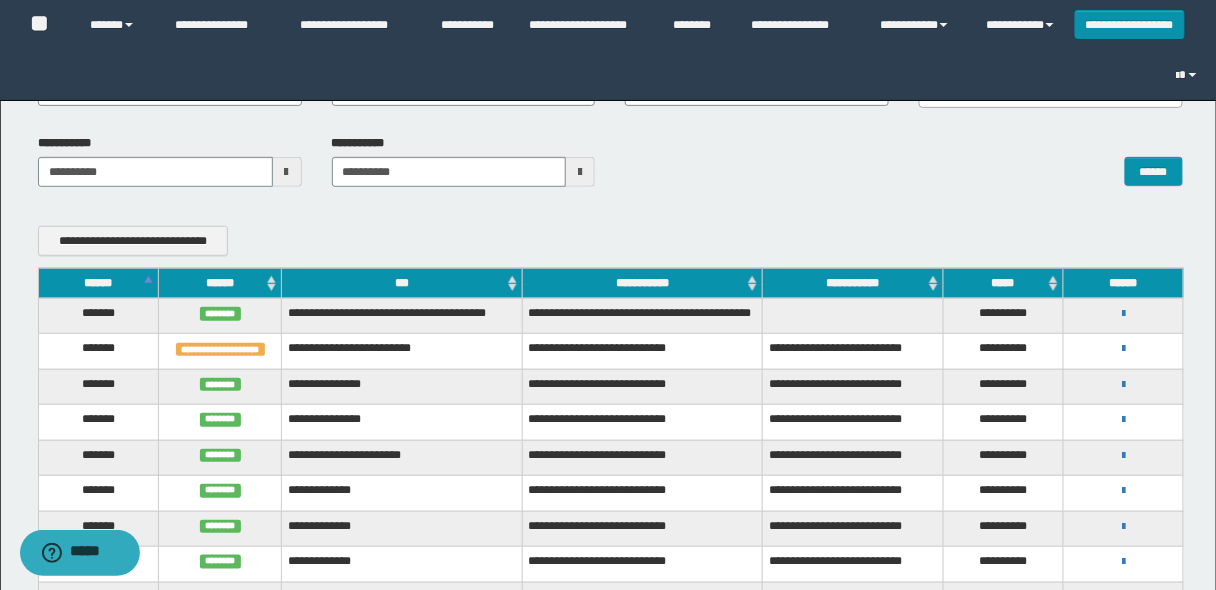 click on "******" at bounding box center (98, 283) 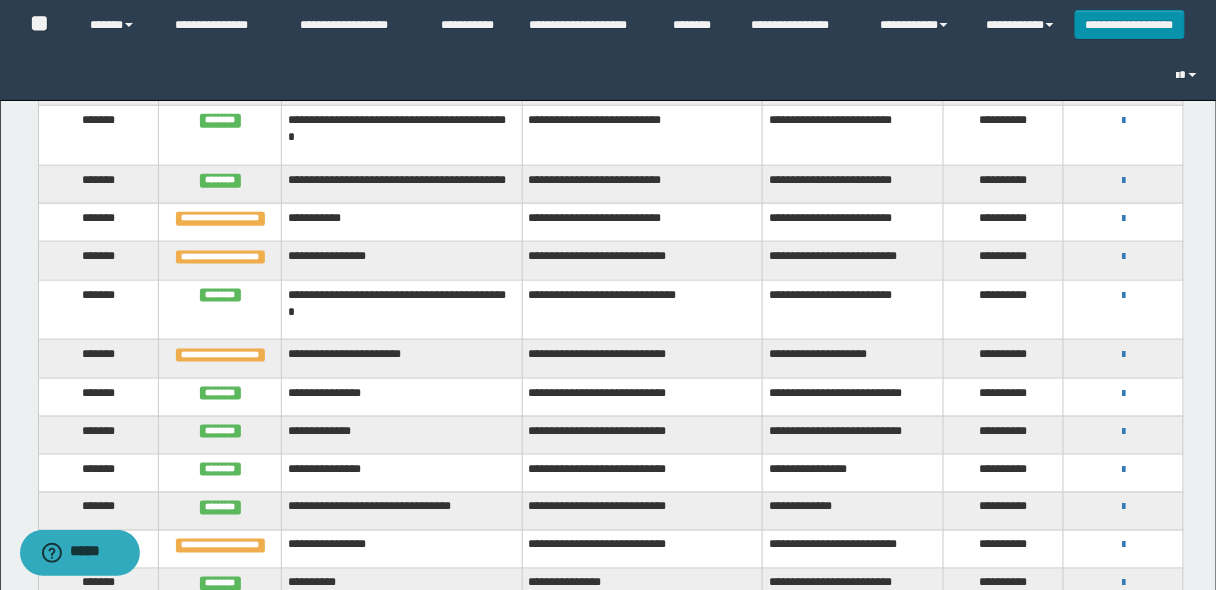 scroll, scrollTop: 560, scrollLeft: 0, axis: vertical 